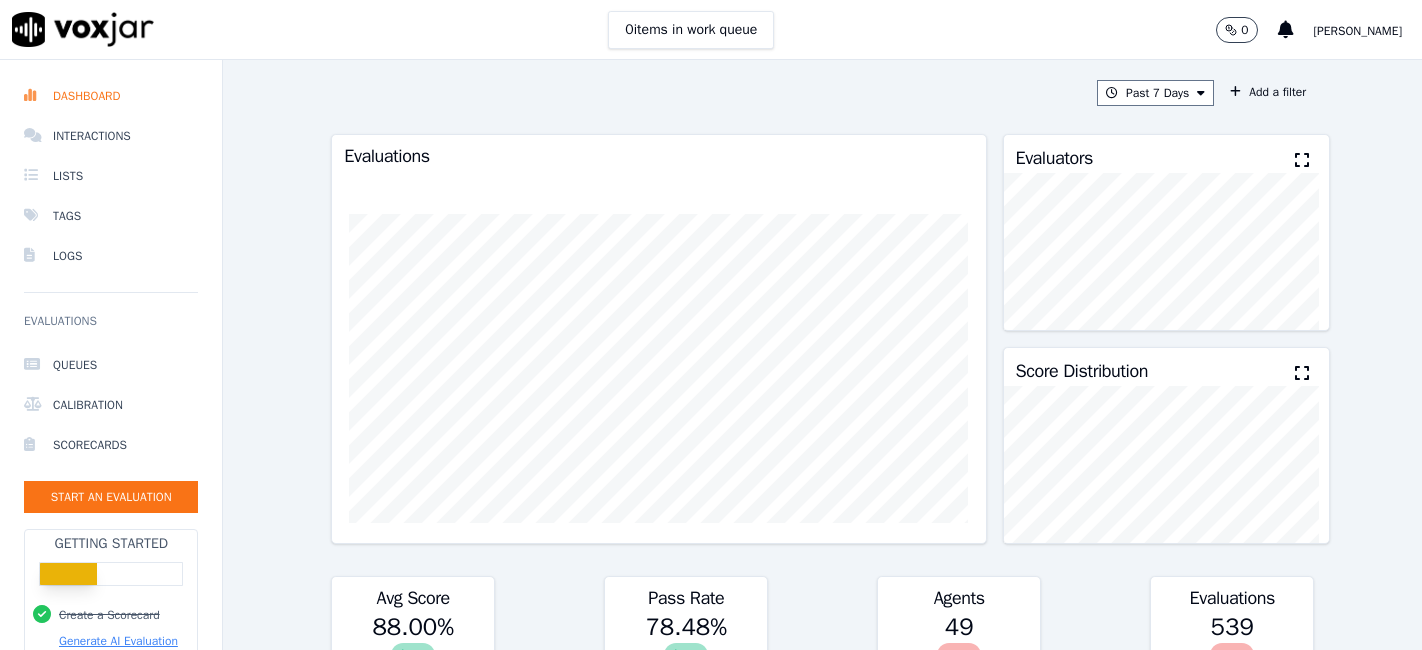 scroll, scrollTop: 0, scrollLeft: 0, axis: both 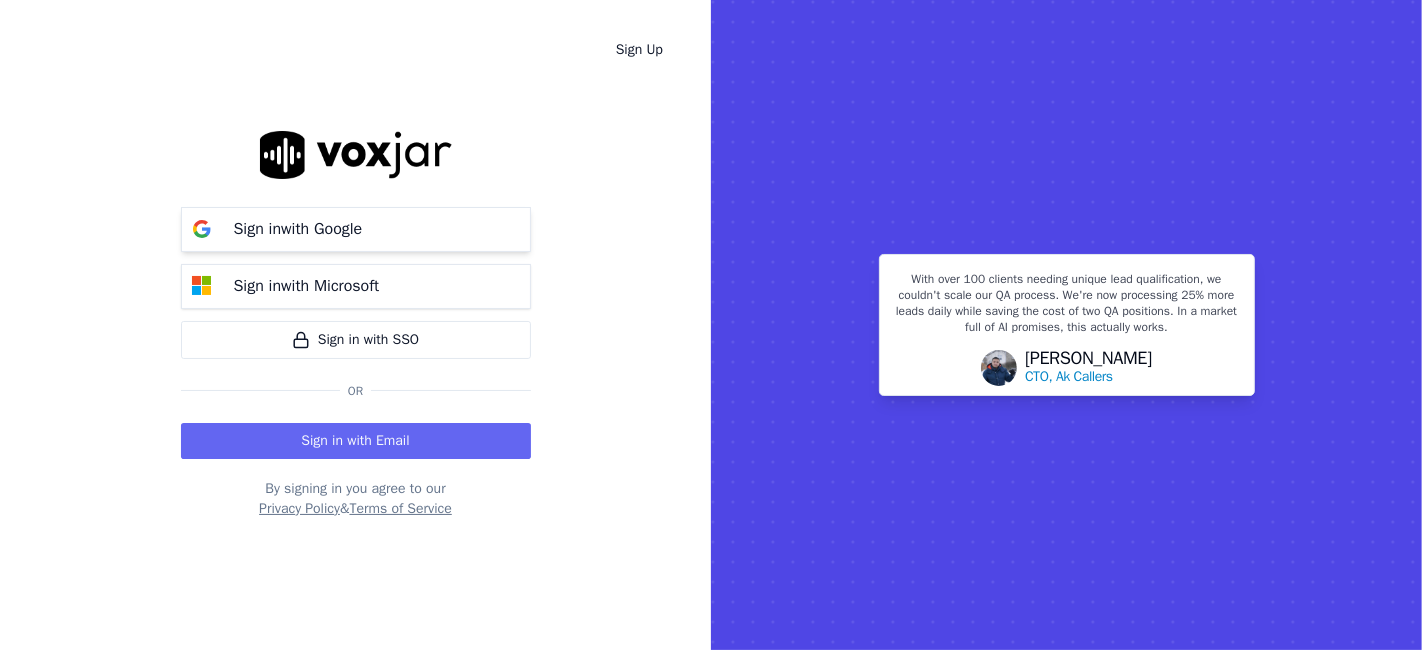 click on "Sign in  with Google" at bounding box center (298, 229) 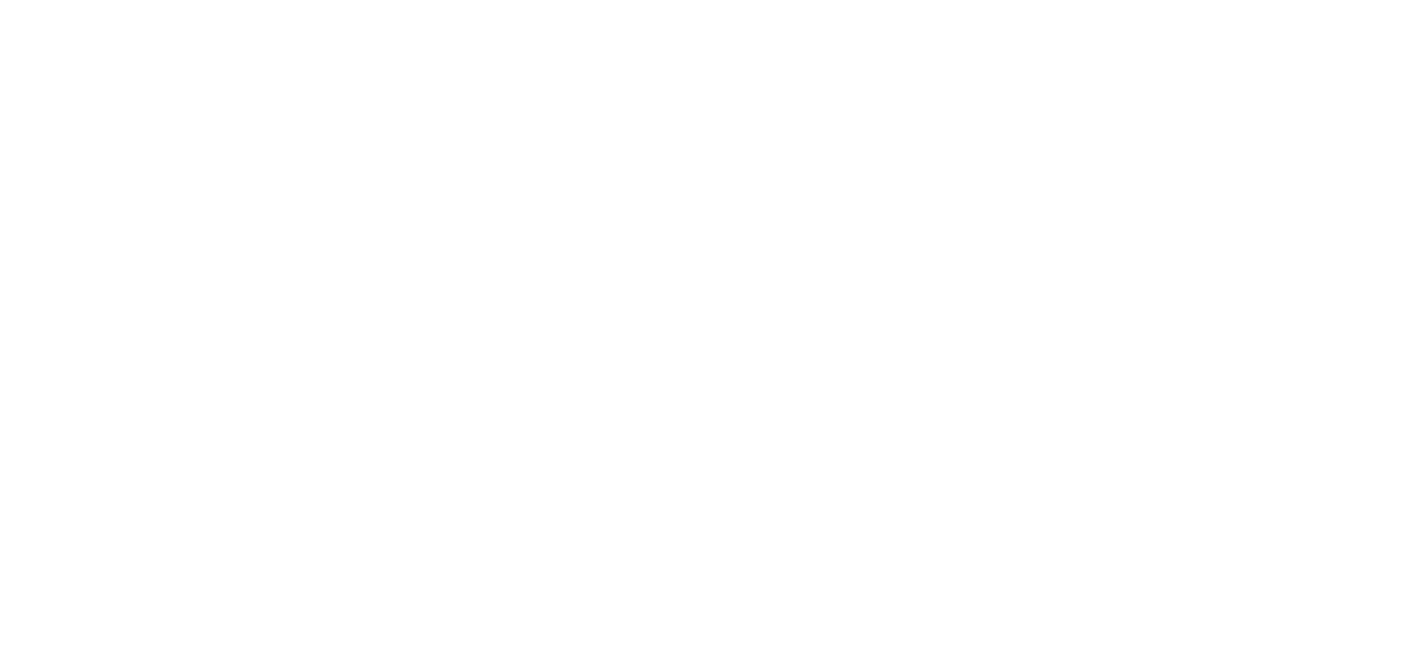 scroll, scrollTop: 0, scrollLeft: 0, axis: both 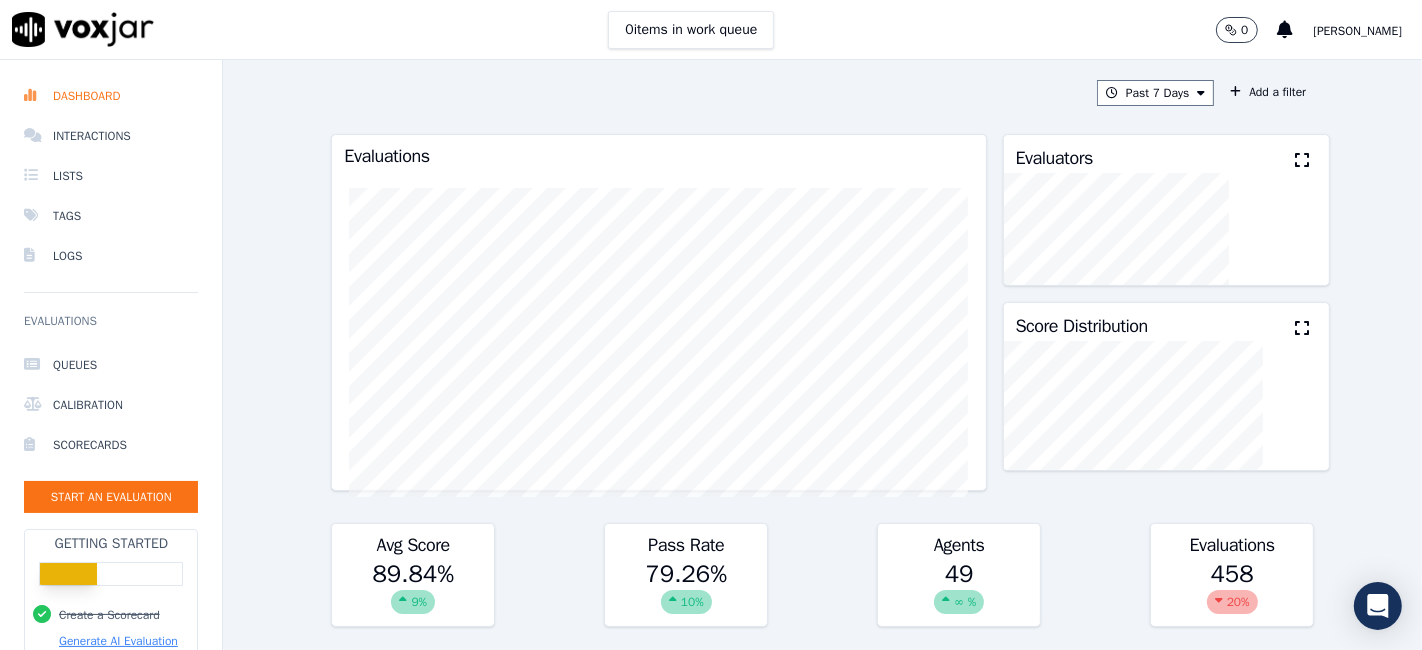 click on "[PERSON_NAME]" at bounding box center (1358, 31) 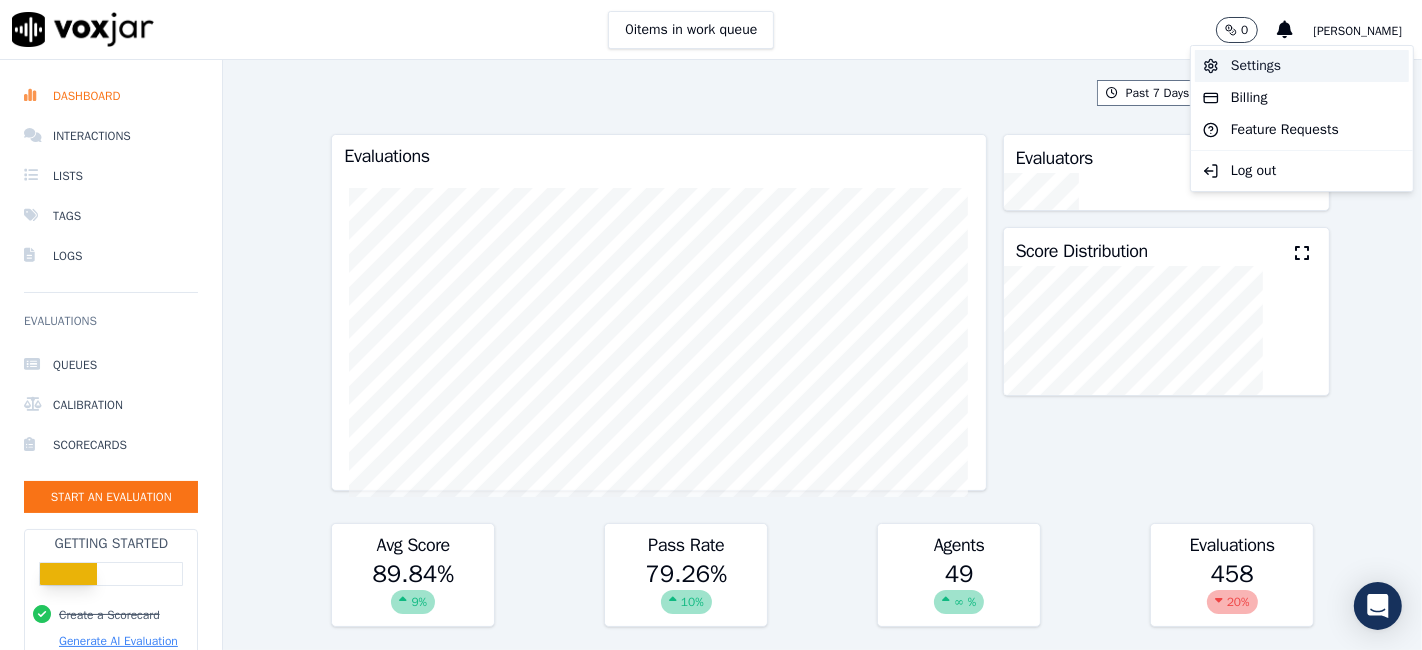 click on "Settings" at bounding box center (1302, 66) 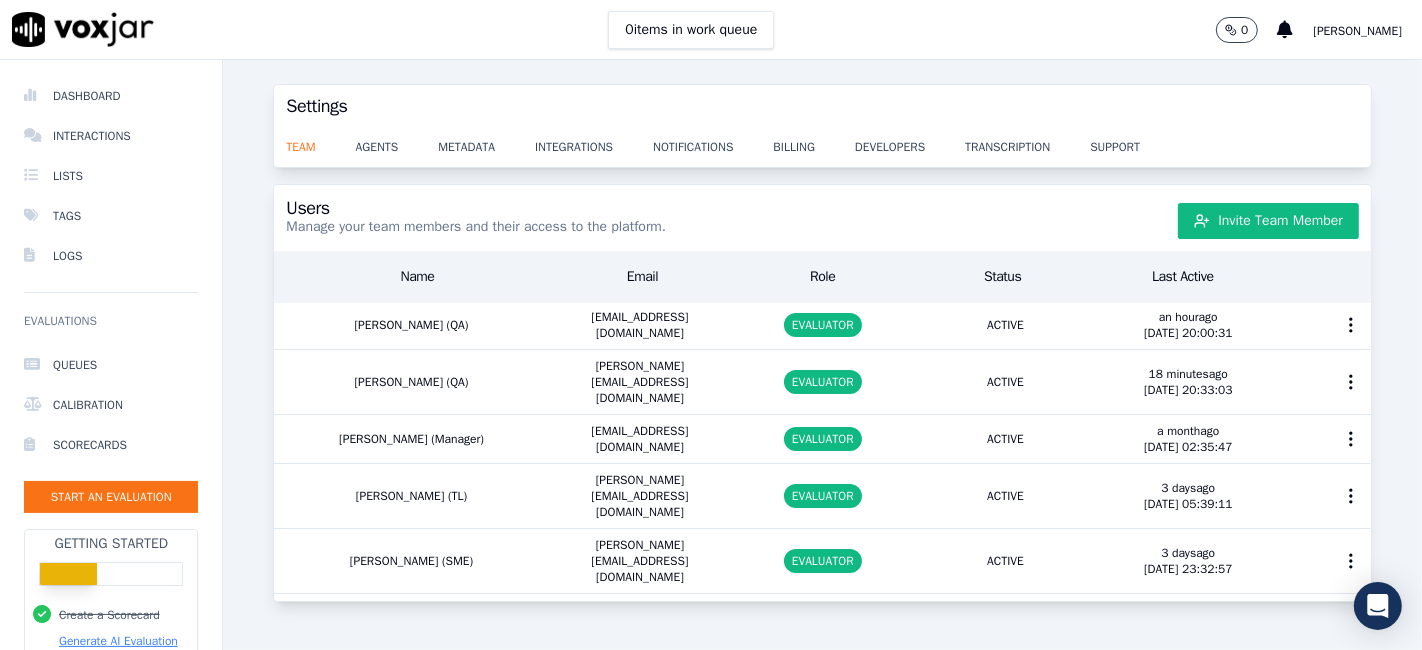 scroll, scrollTop: 0, scrollLeft: 0, axis: both 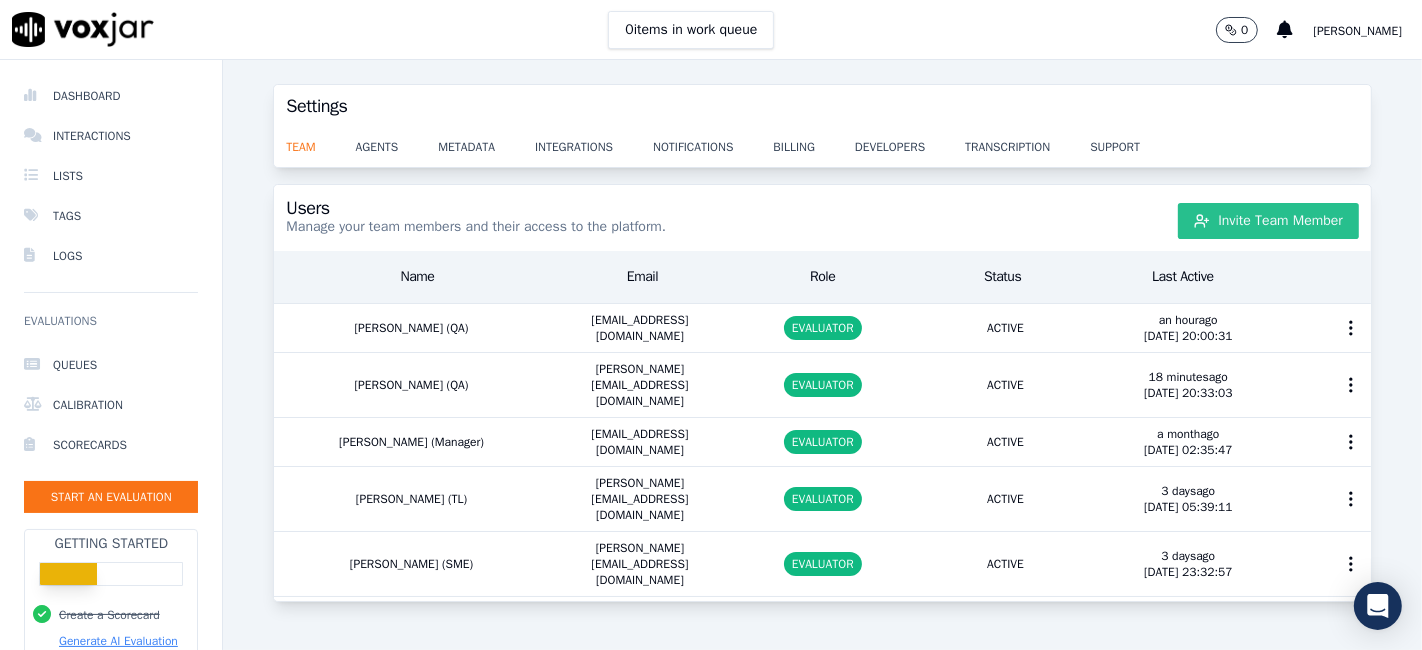 click on "Invite Team Member" at bounding box center [1268, 221] 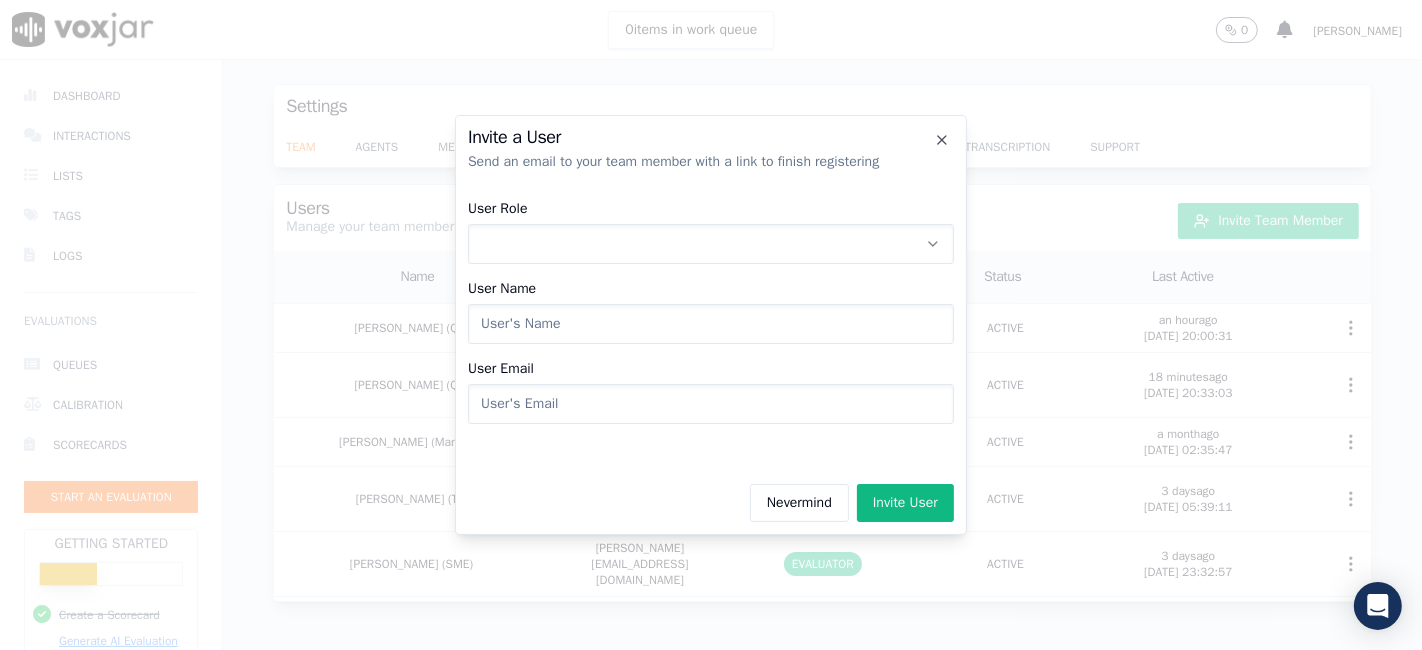 click on "User Role" 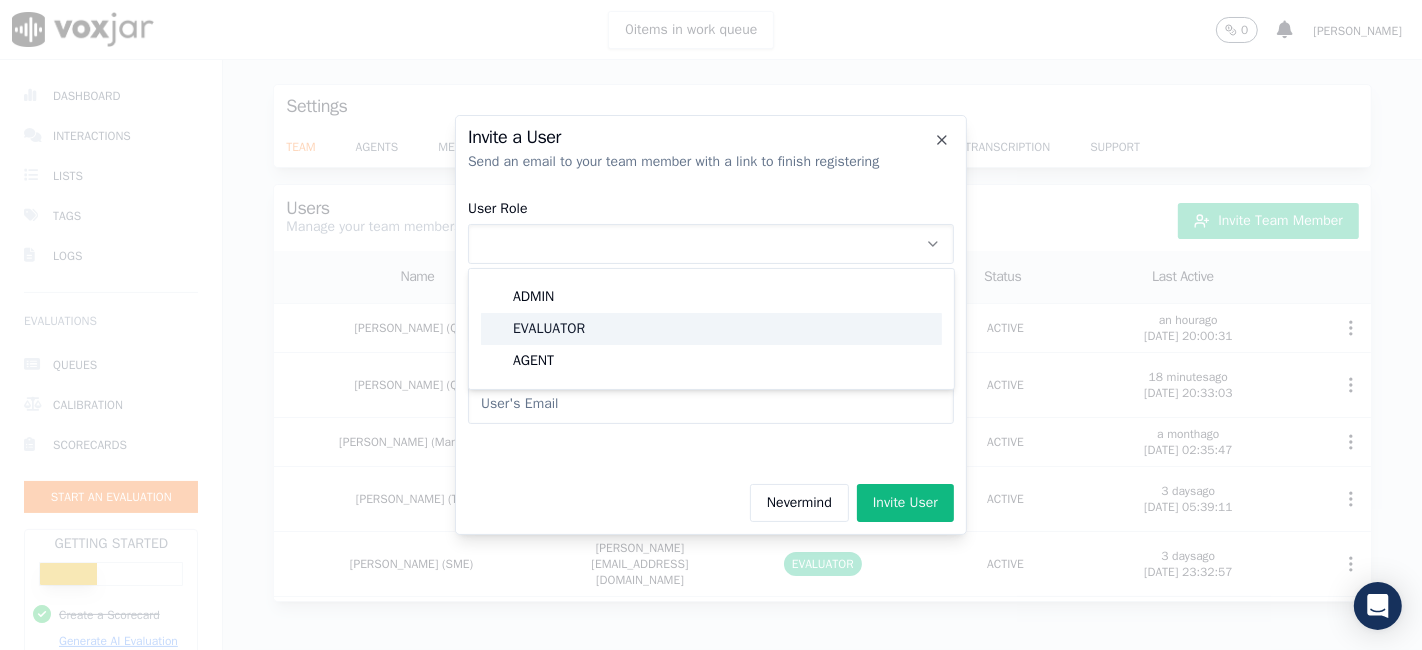 click on "EVALUATOR" 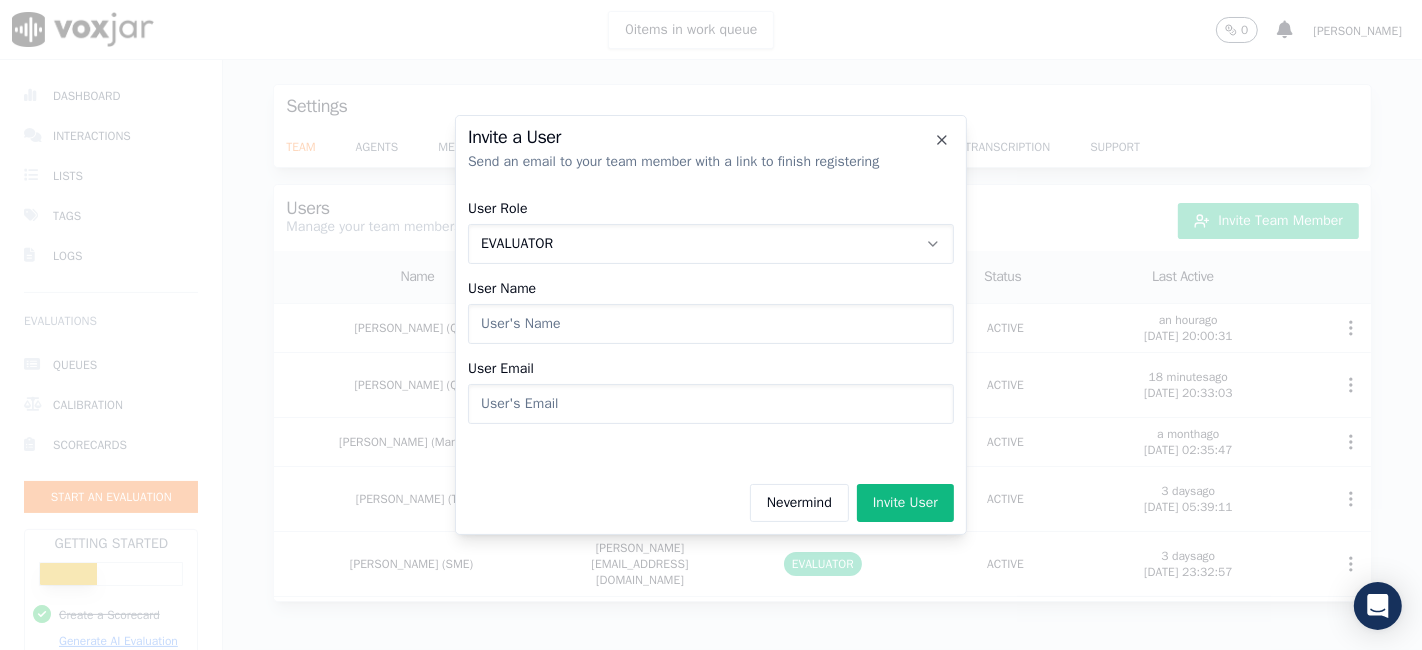 click on "User Name" 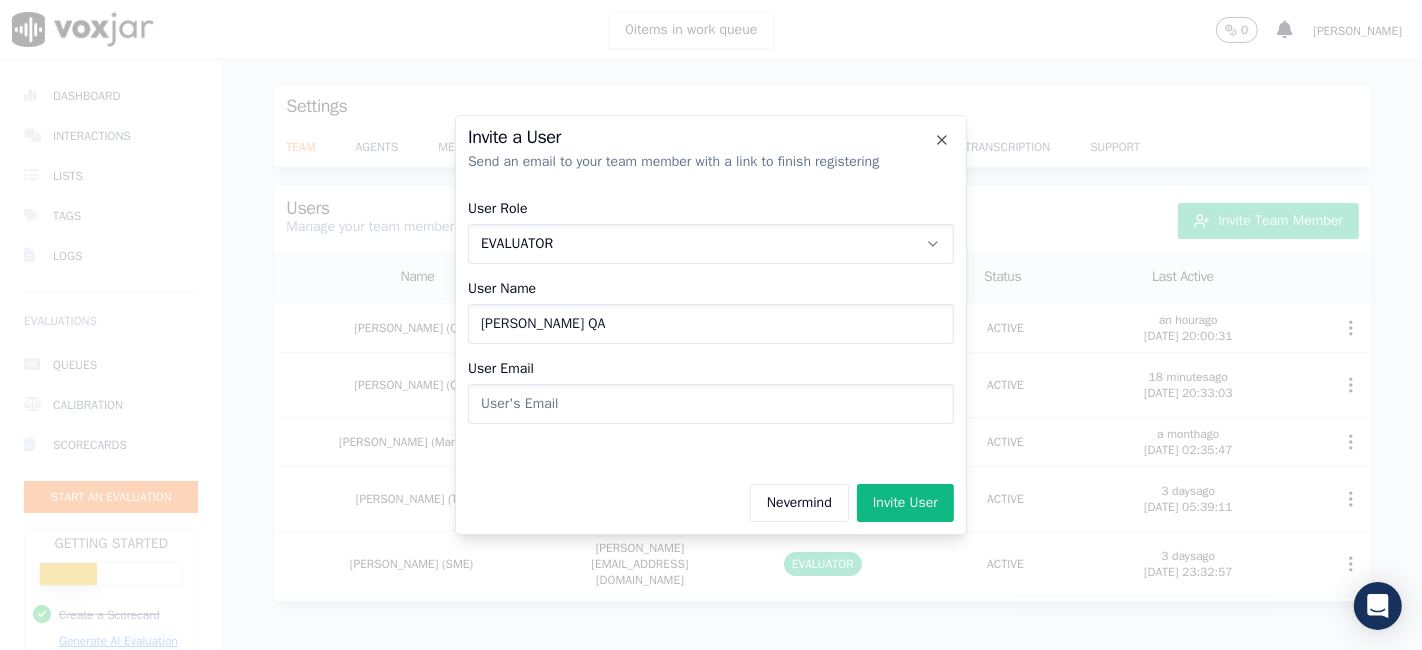 type on "[PERSON_NAME] QA" 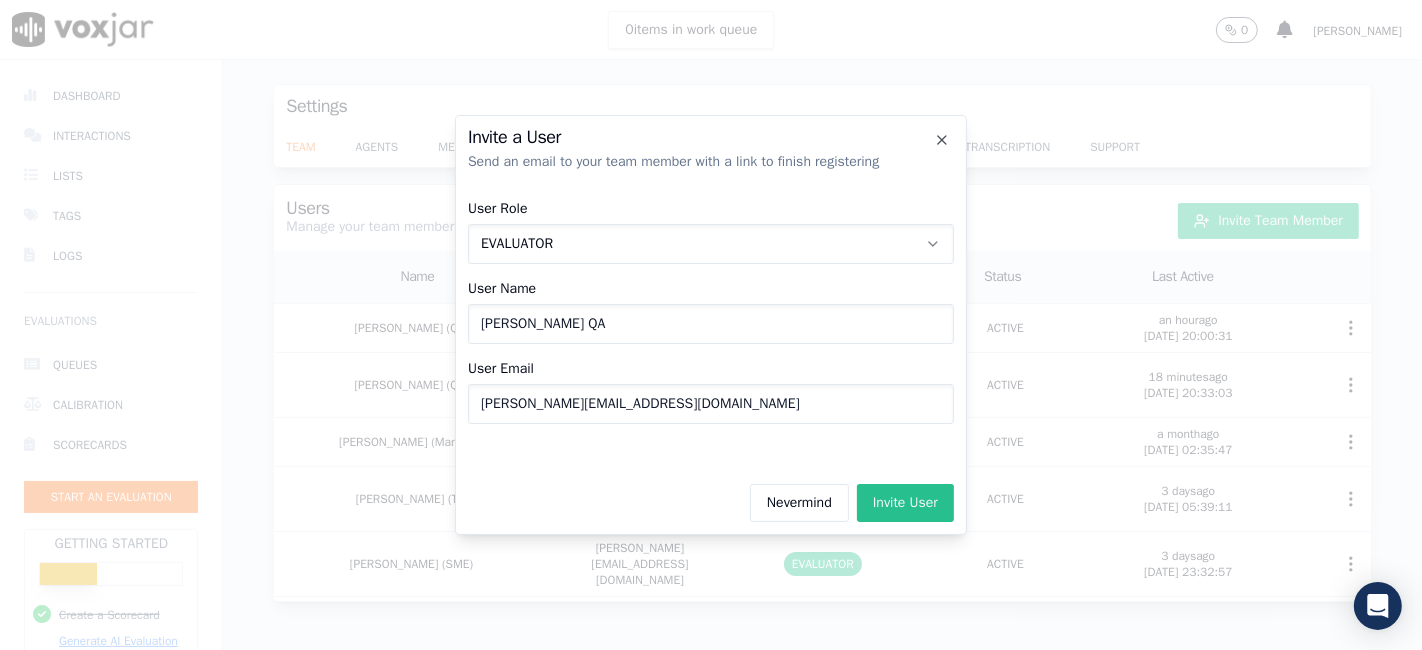 type on "[PERSON_NAME][EMAIL_ADDRESS][DOMAIN_NAME]" 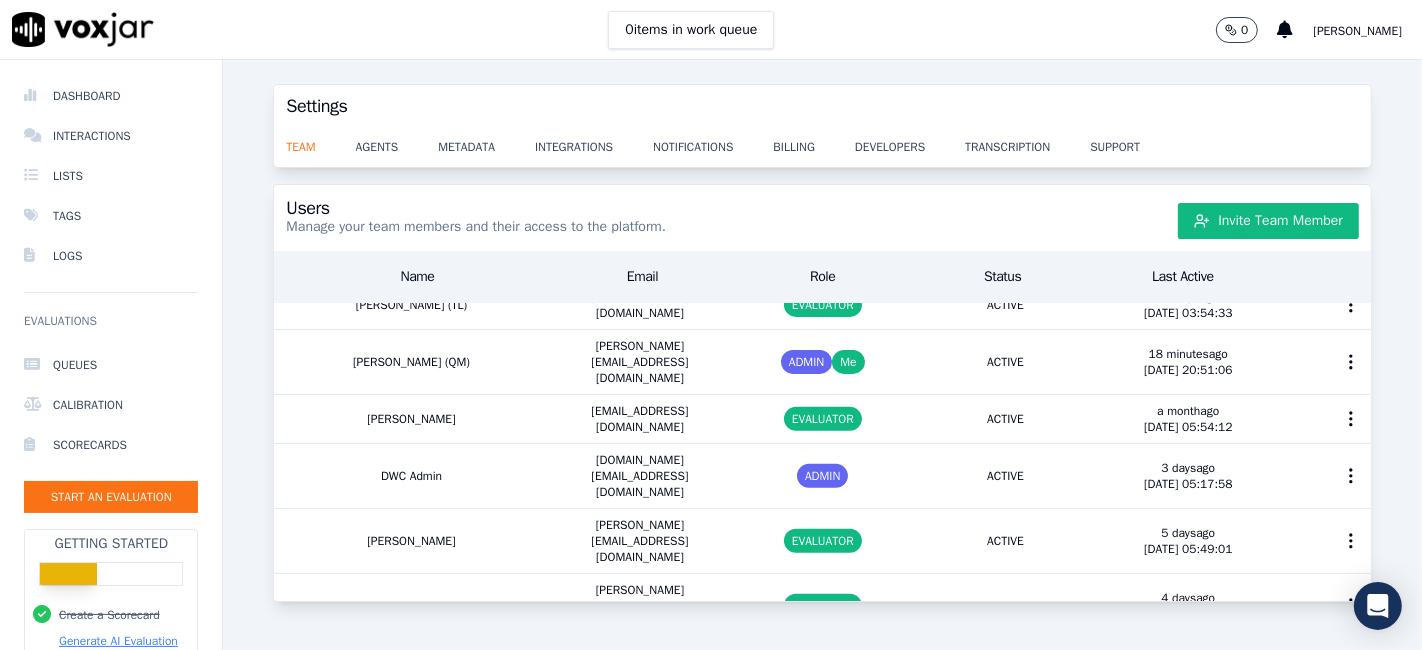 scroll, scrollTop: 677, scrollLeft: 0, axis: vertical 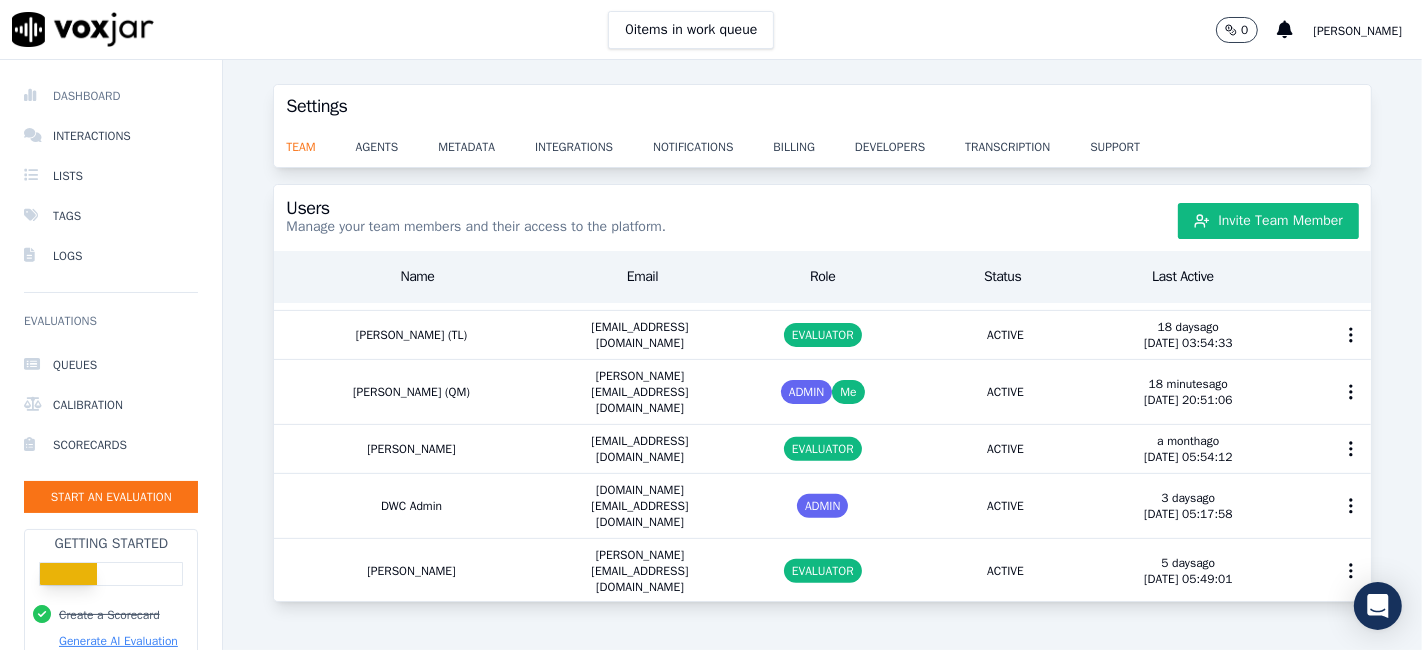 click on "Dashboard" at bounding box center (111, 96) 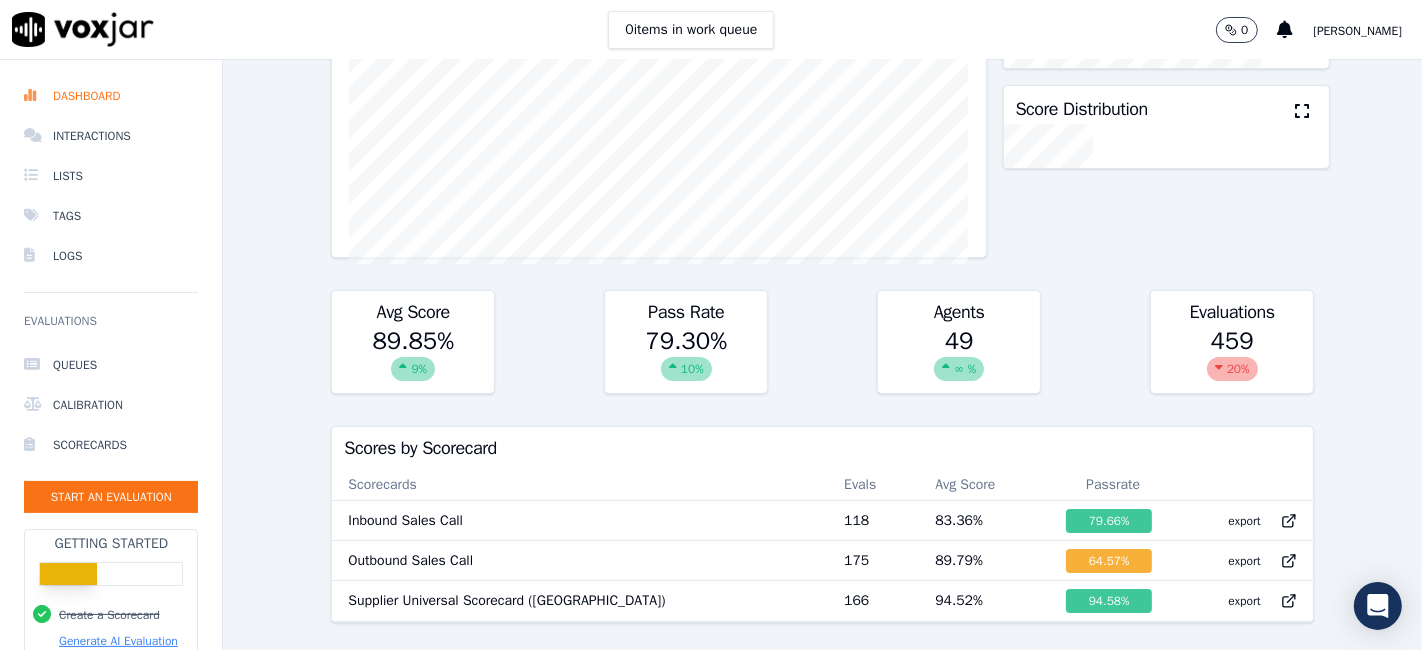 scroll, scrollTop: 0, scrollLeft: 0, axis: both 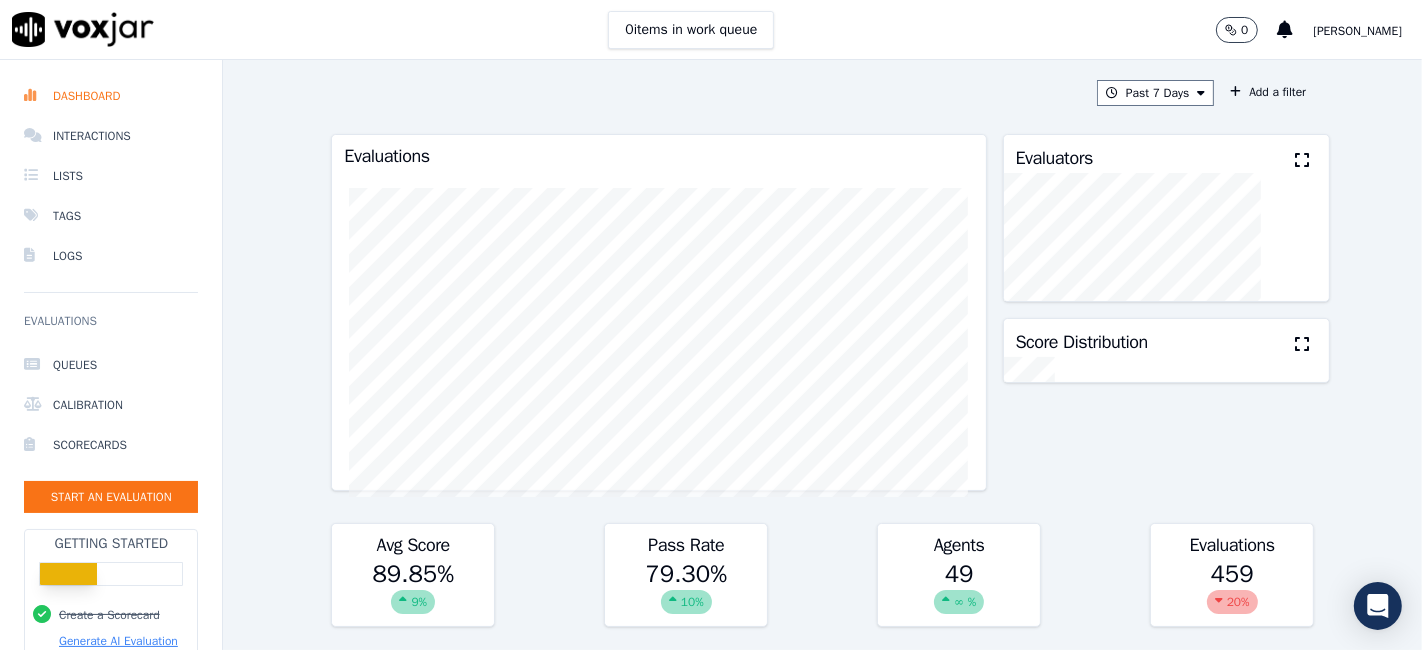 click on "[PERSON_NAME]" at bounding box center (1358, 31) 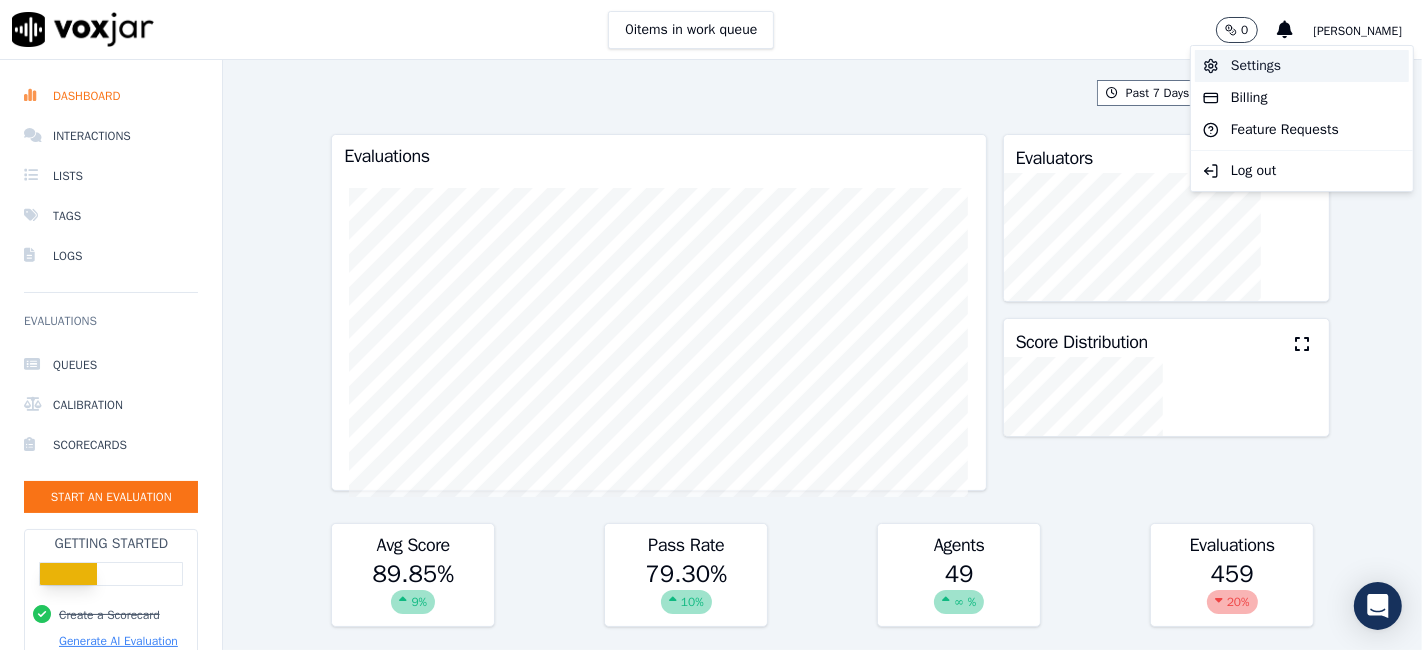 click on "Settings" at bounding box center (1302, 66) 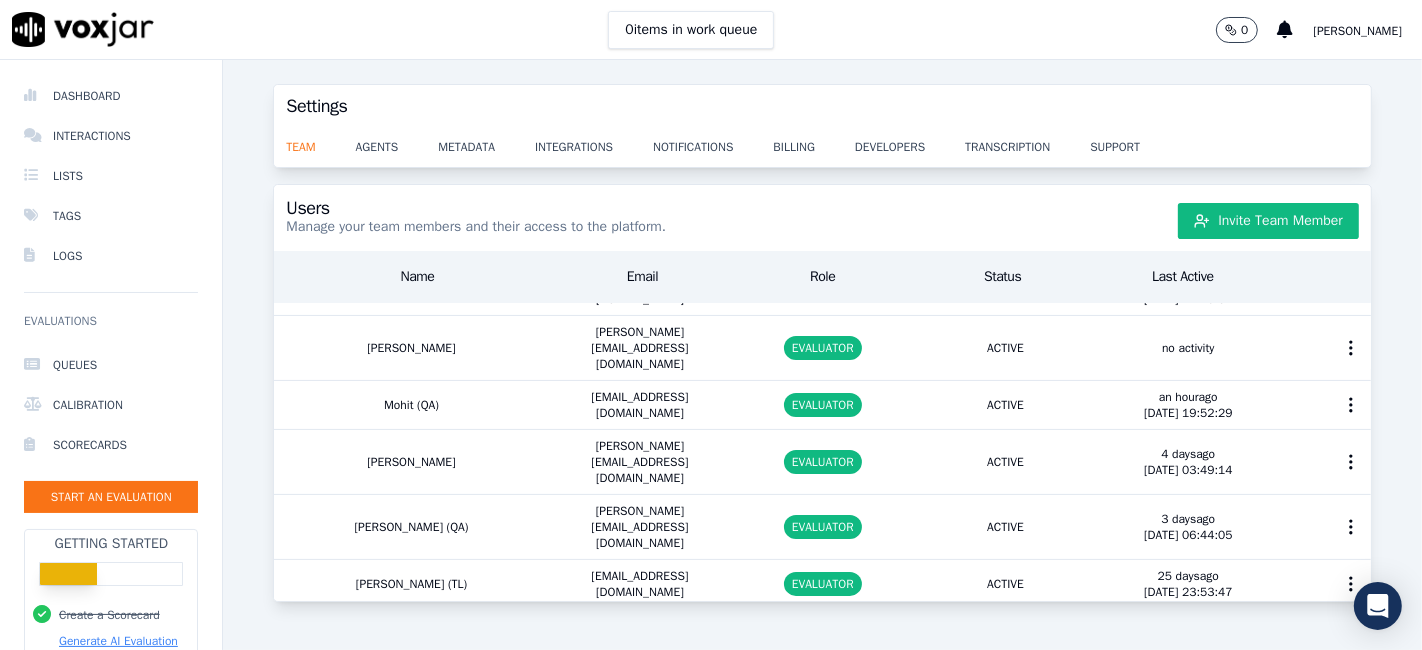 scroll, scrollTop: 333, scrollLeft: 0, axis: vertical 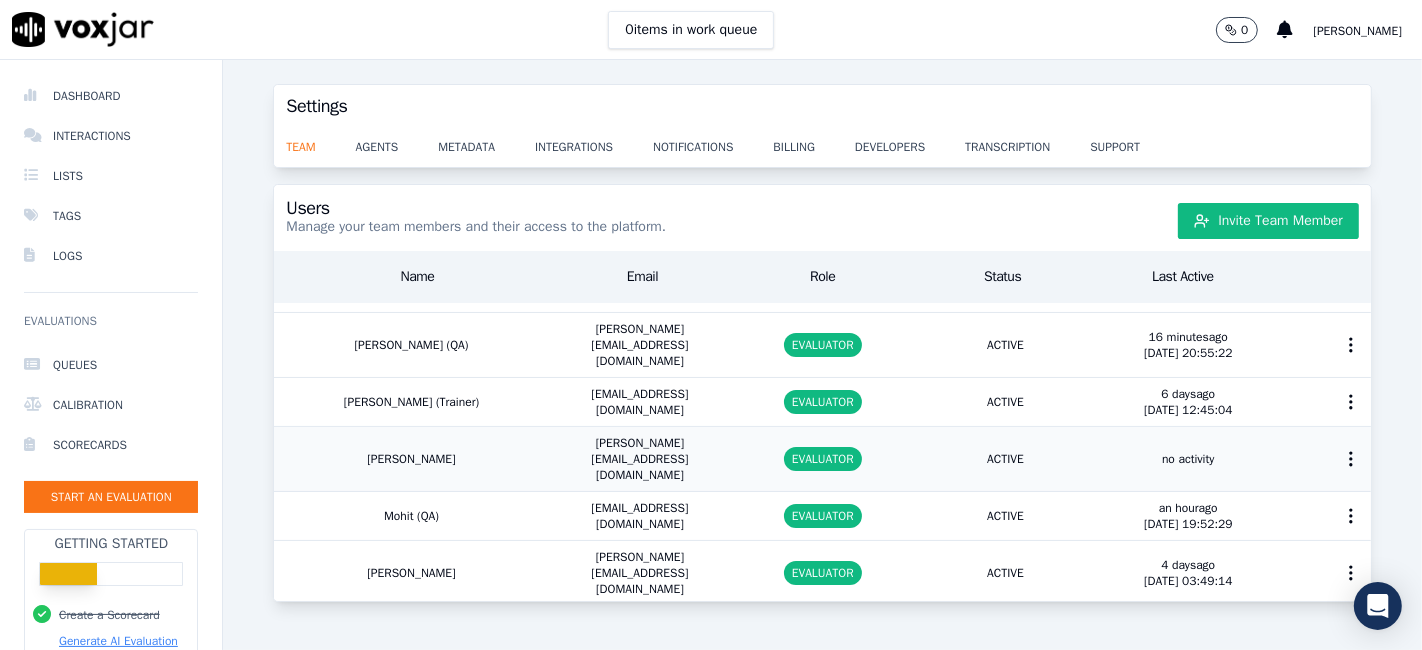 click on "[PERSON_NAME]" at bounding box center [411, 459] 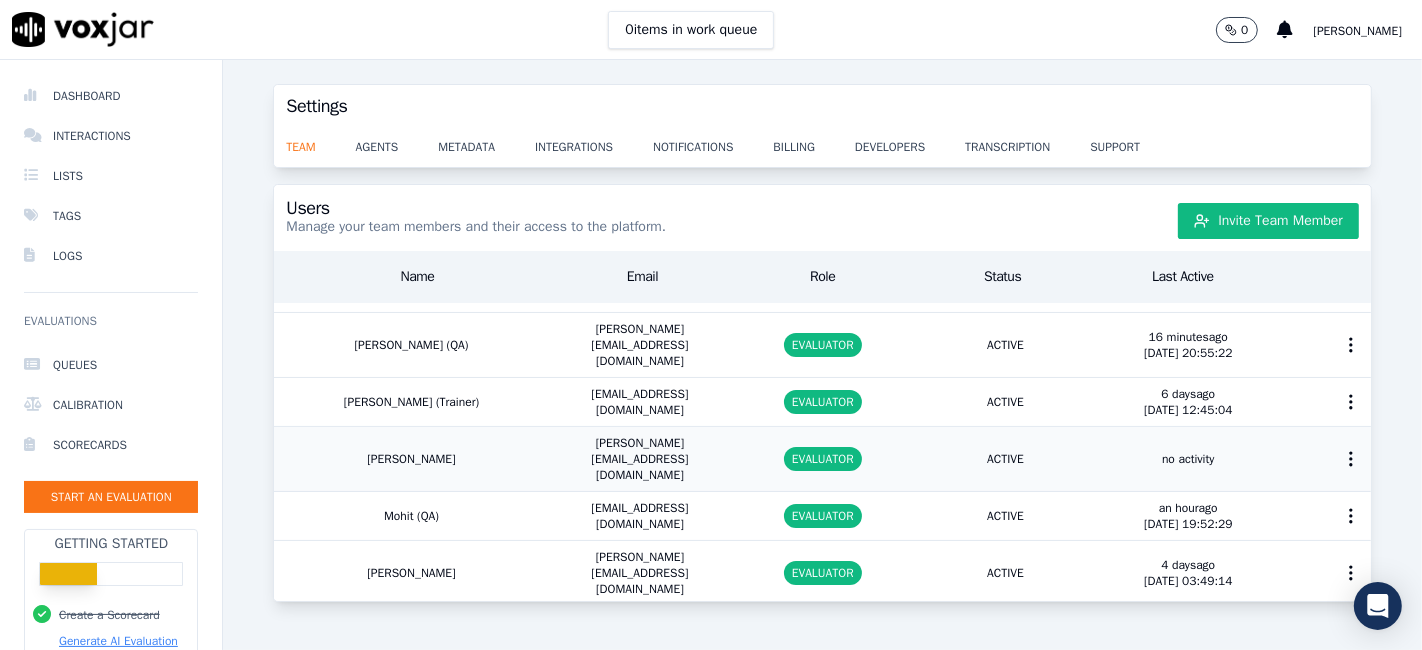 drag, startPoint x: 403, startPoint y: 381, endPoint x: 327, endPoint y: 382, distance: 76.00658 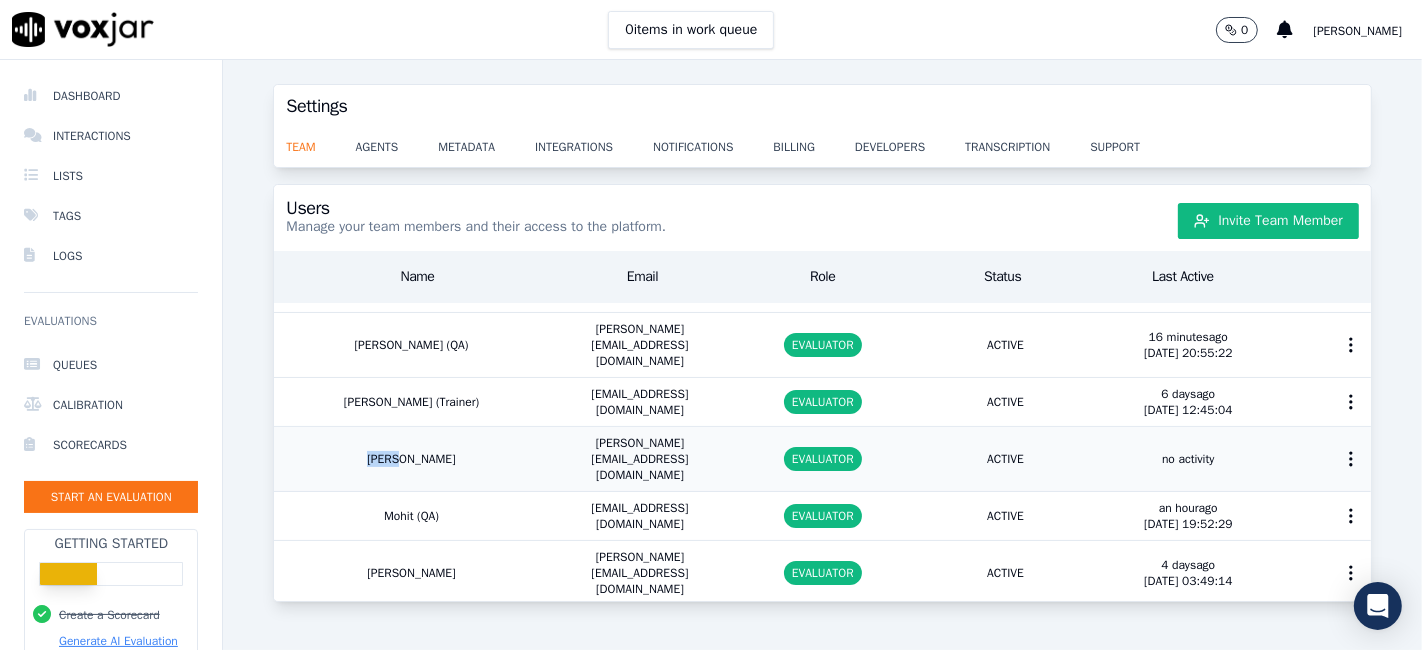 click on "[PERSON_NAME]" at bounding box center (411, 459) 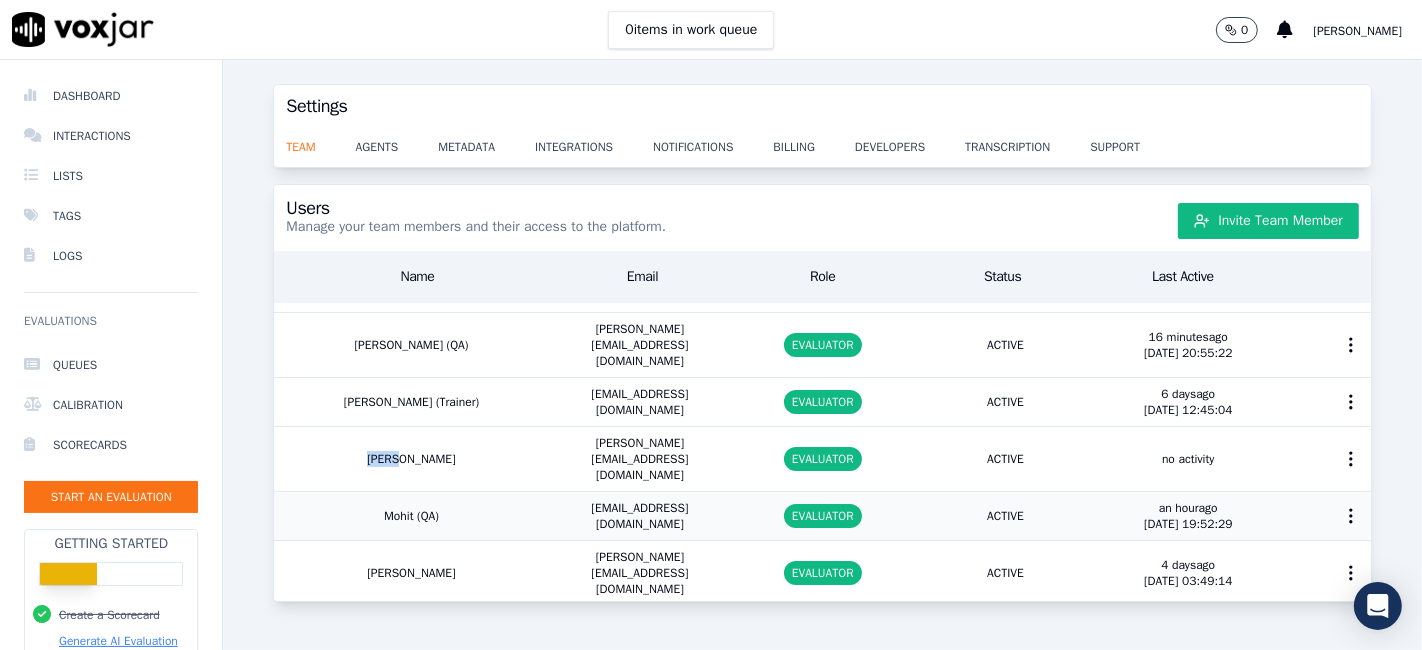 scroll, scrollTop: 222, scrollLeft: 0, axis: vertical 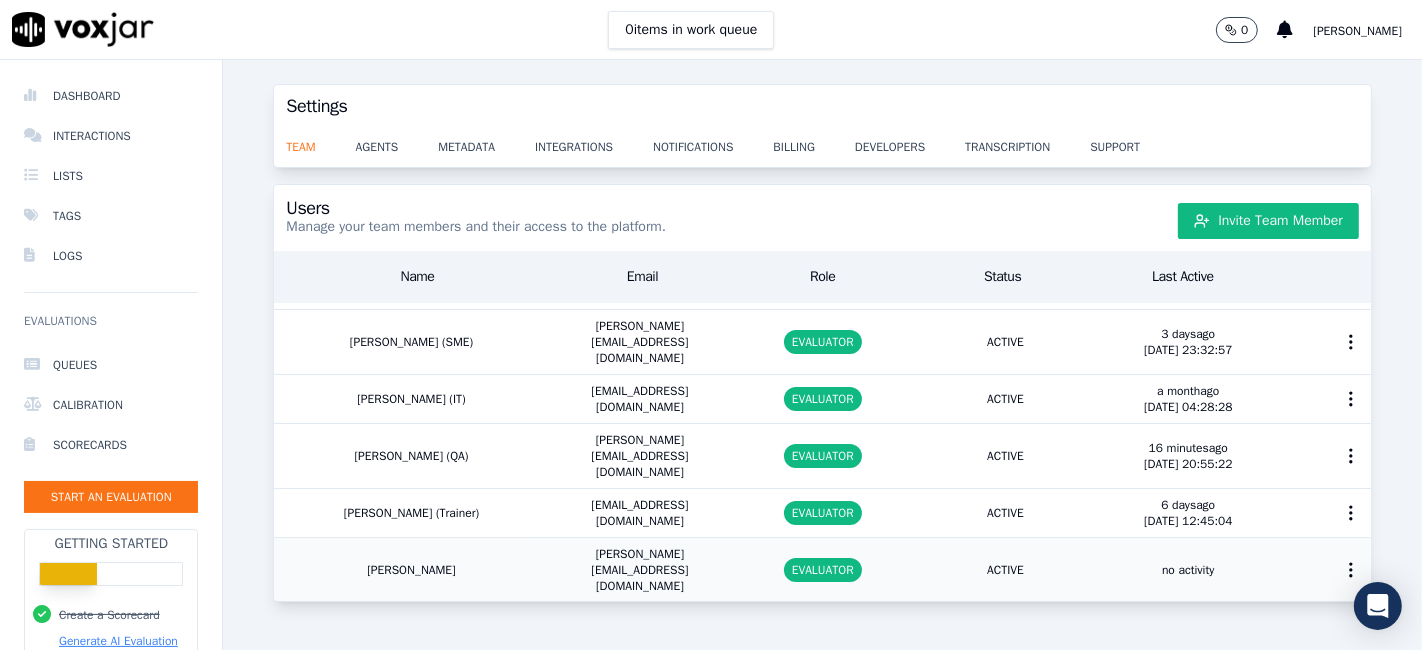 click on "[PERSON_NAME][EMAIL_ADDRESS][DOMAIN_NAME]" at bounding box center (640, 570) 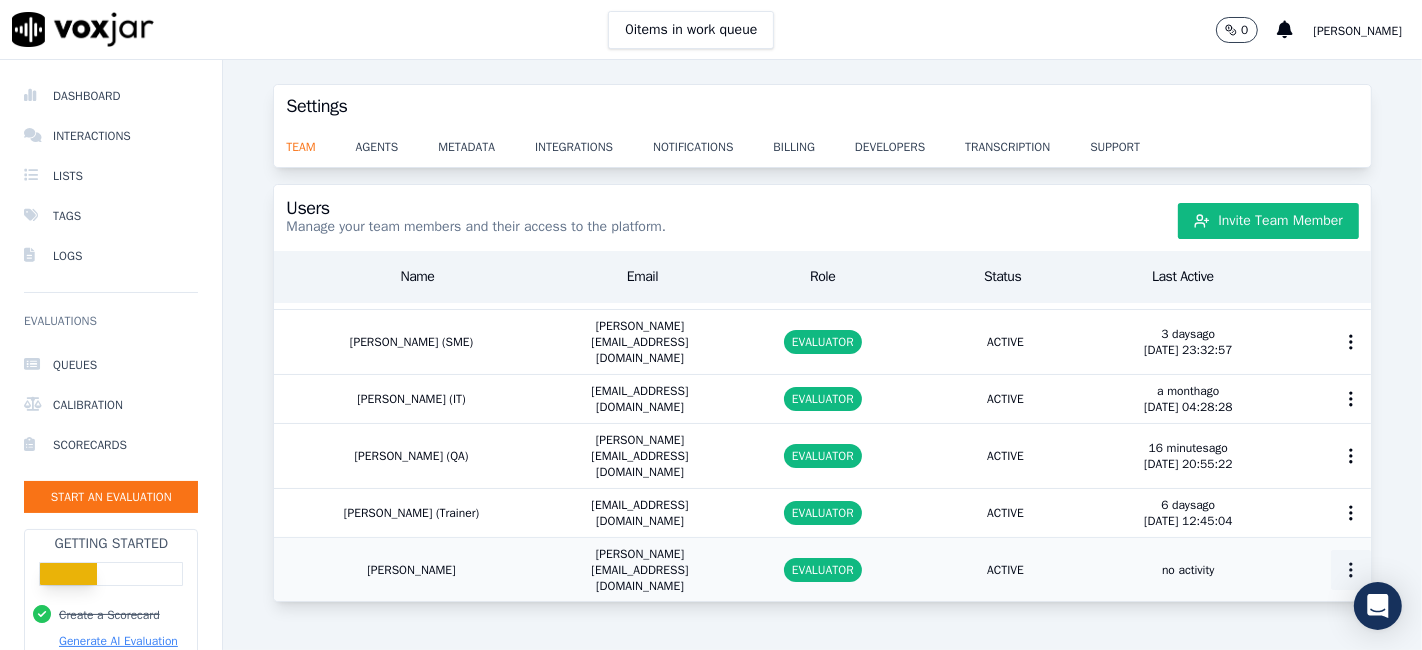 click 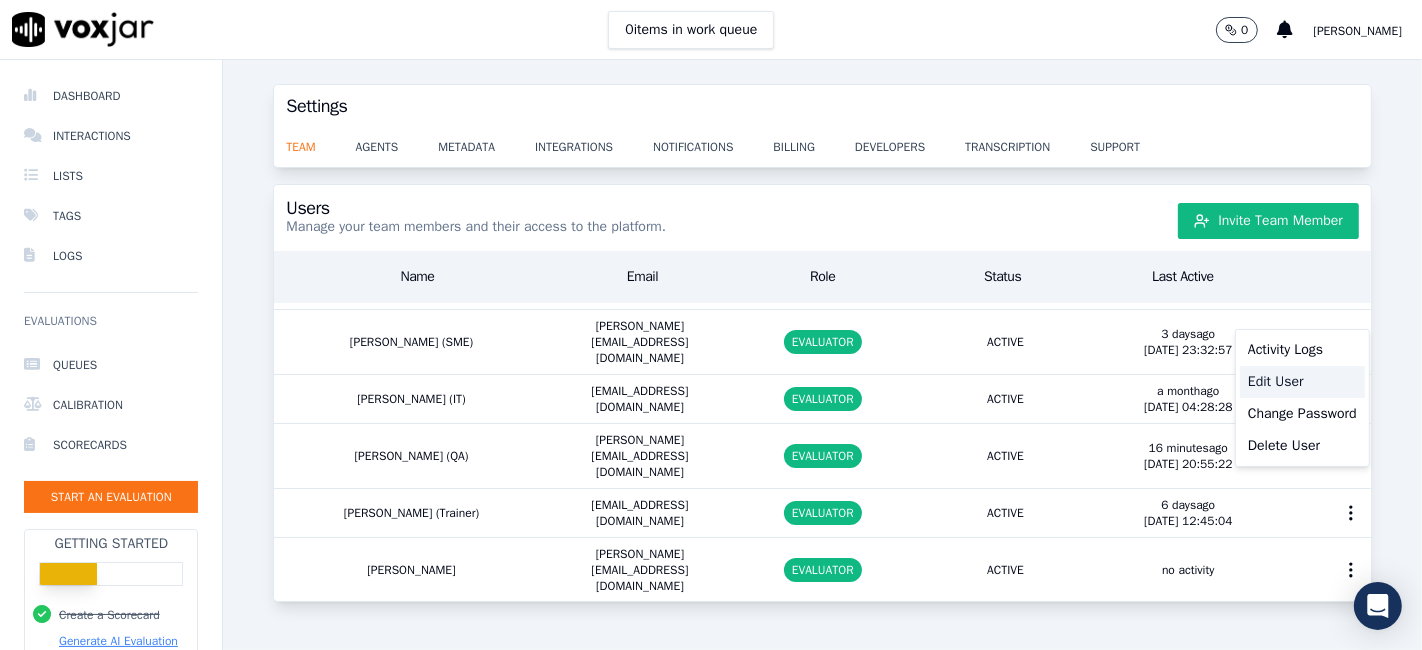 click on "Edit User" 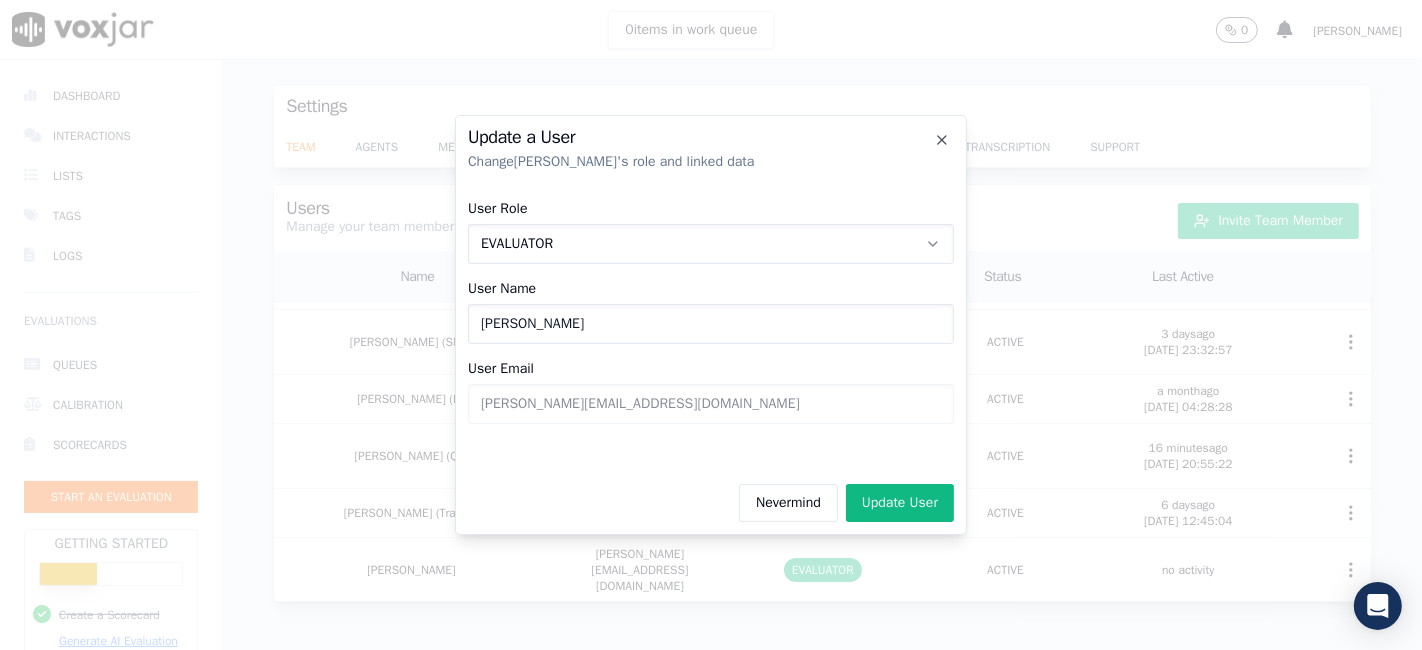 click on "[PERSON_NAME]" 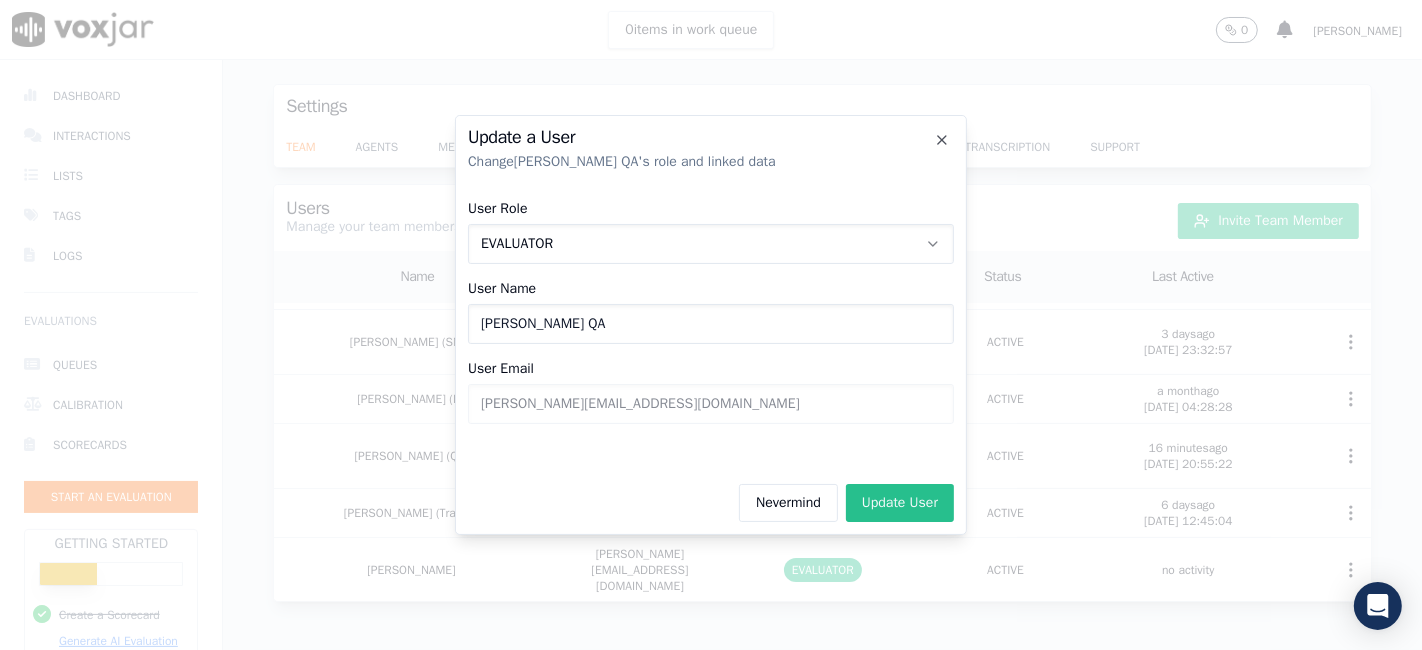 type on "[PERSON_NAME] QA" 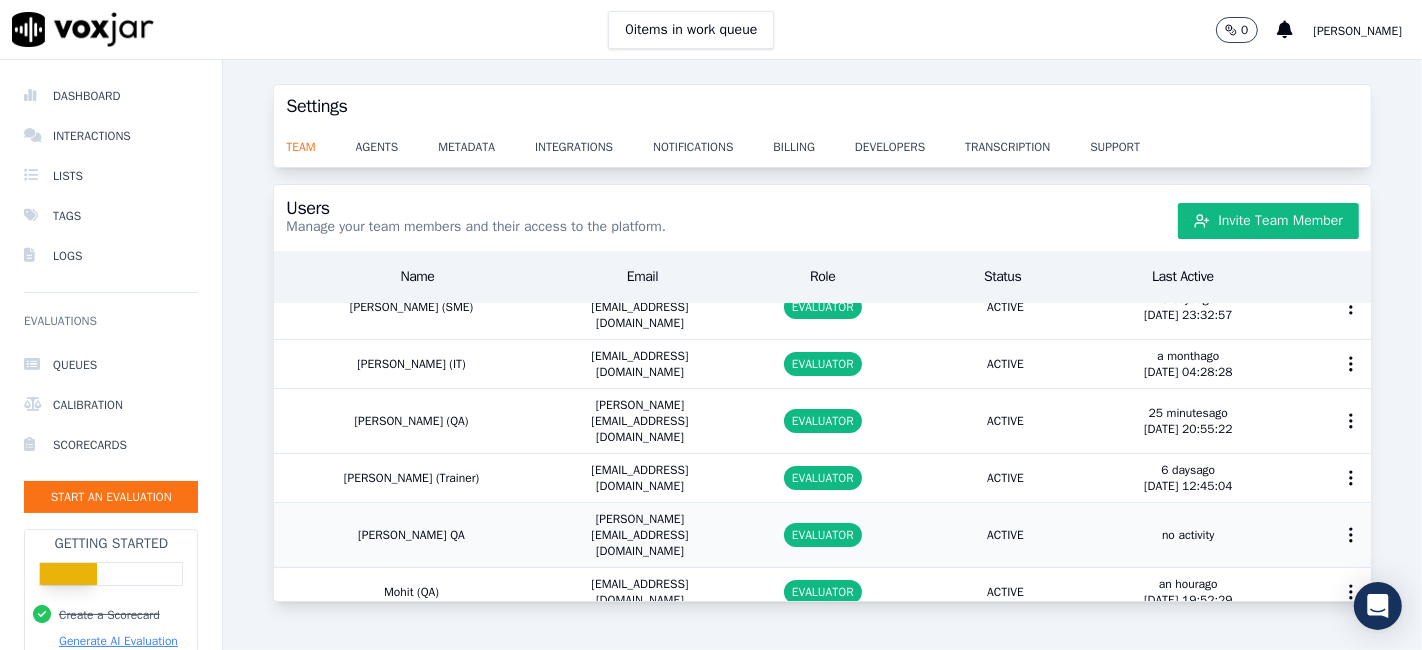 scroll, scrollTop: 222, scrollLeft: 0, axis: vertical 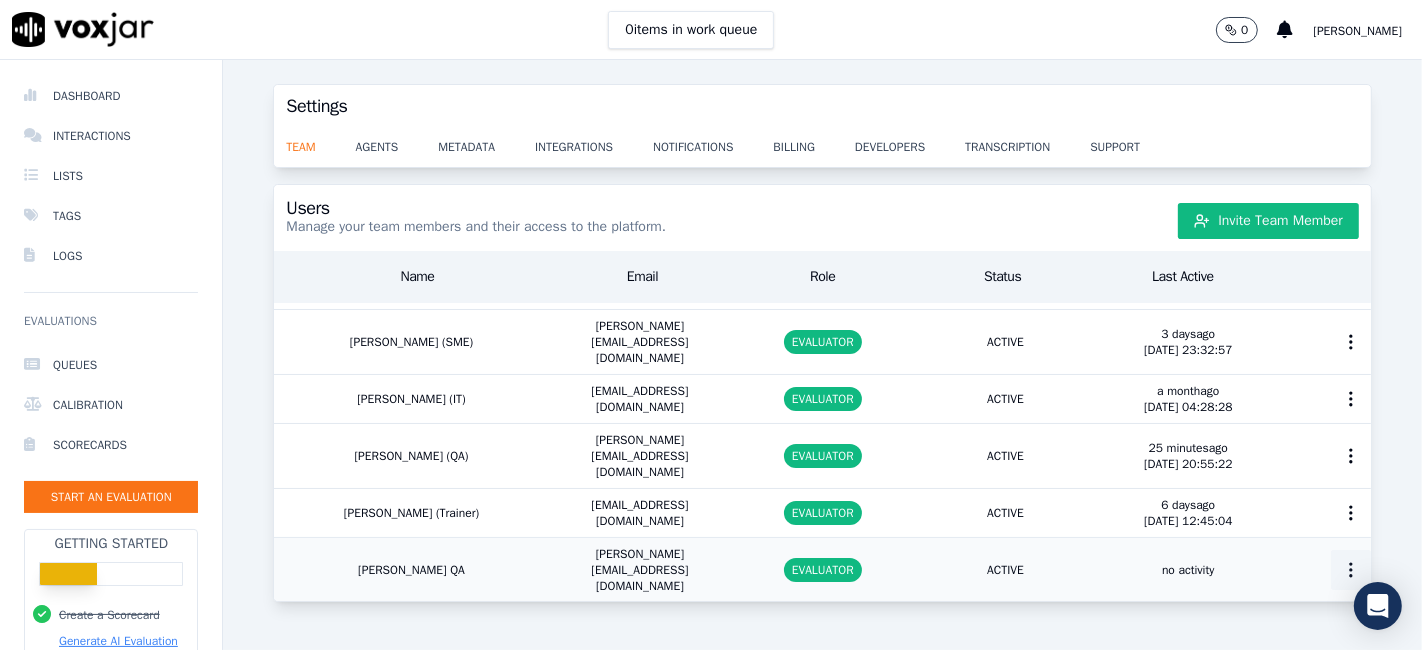 click 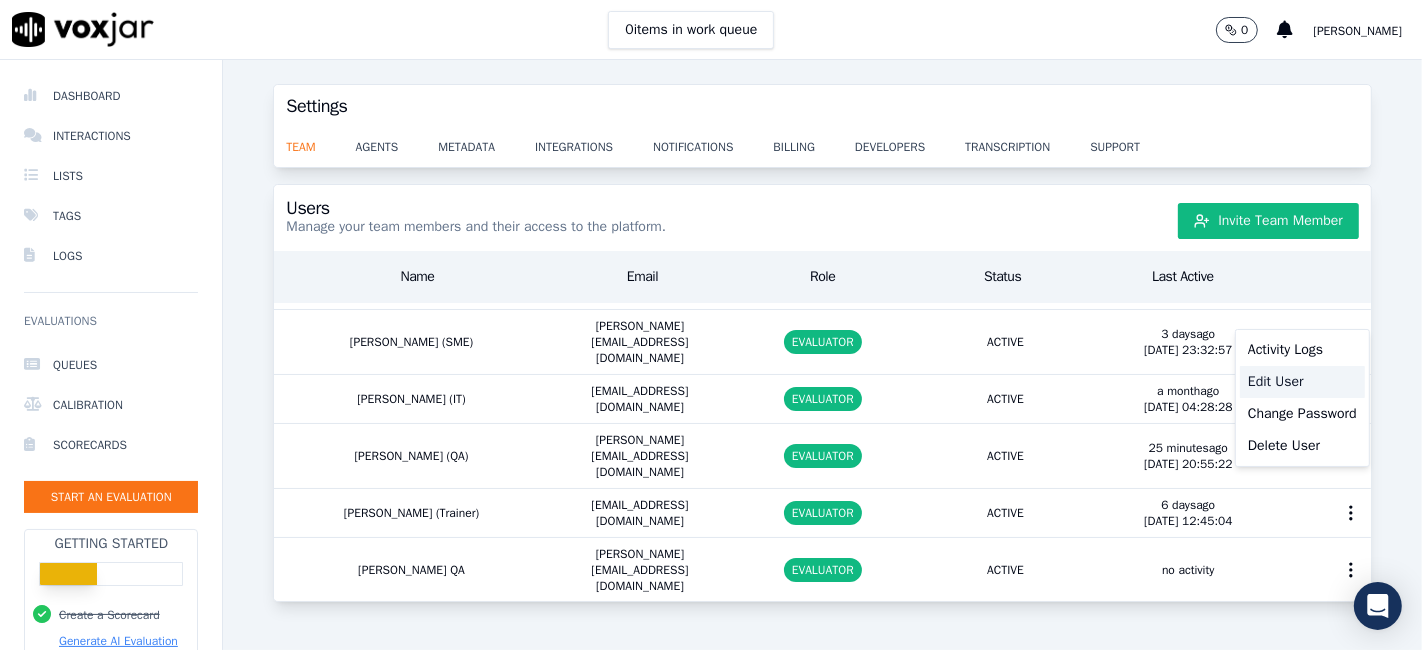 click on "Edit User" 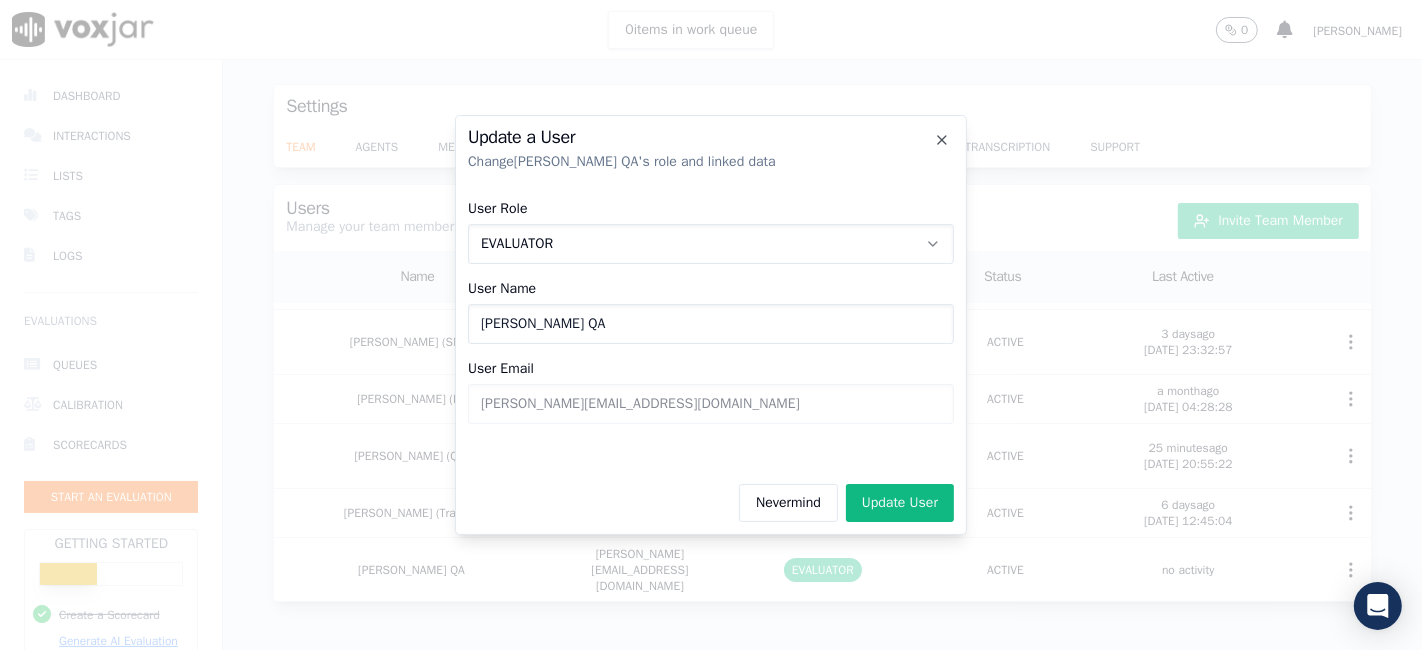 click on "[PERSON_NAME] QA" 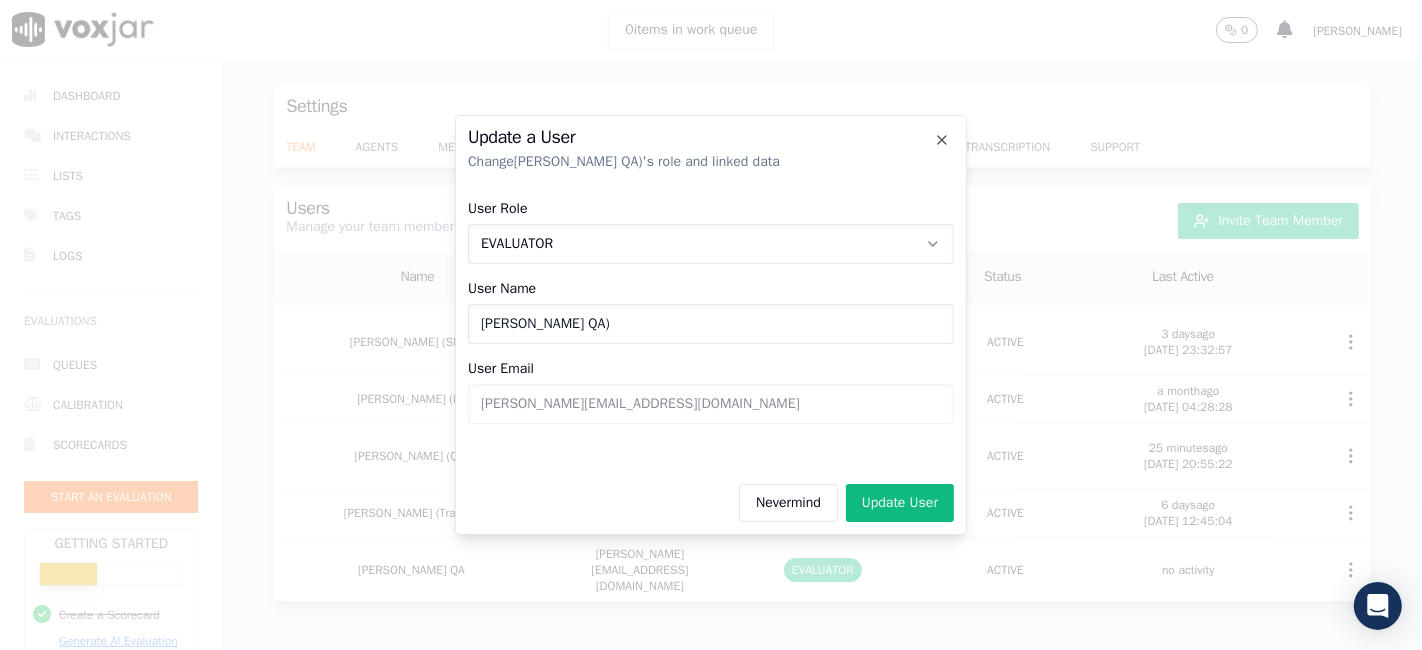 click on "[PERSON_NAME] QA)" 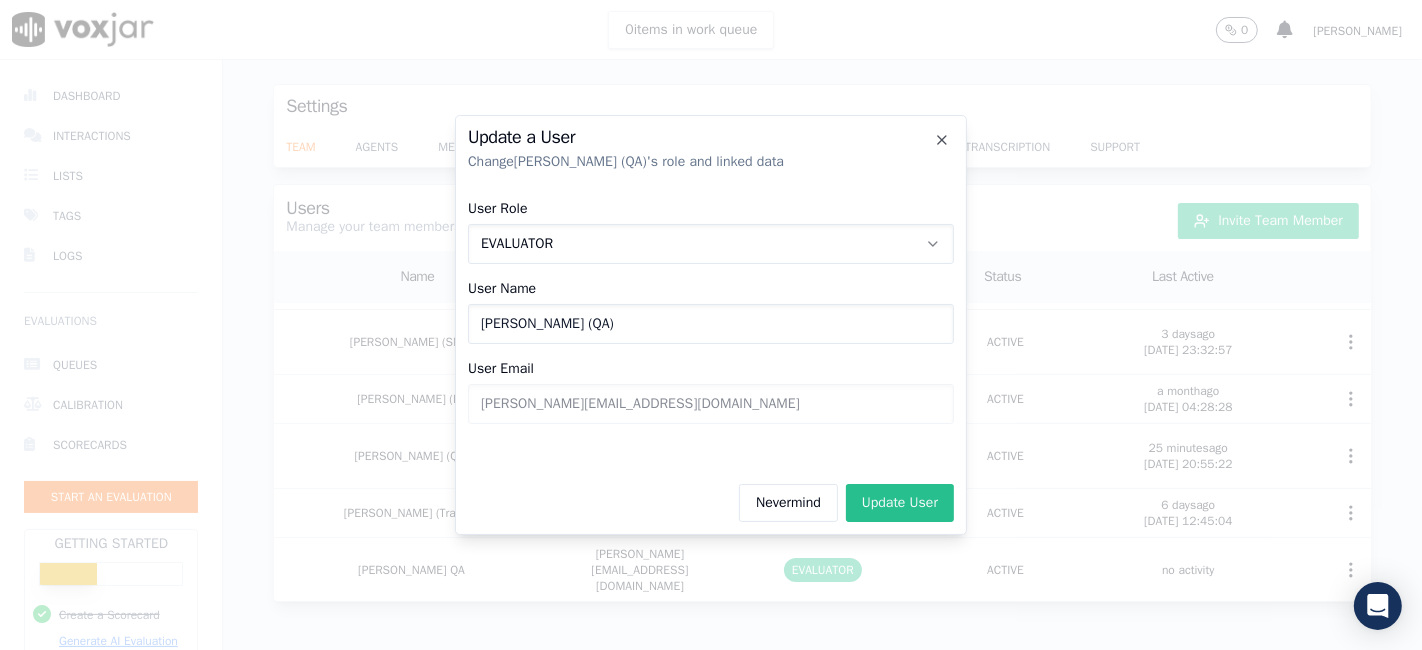type on "[PERSON_NAME] (QA)" 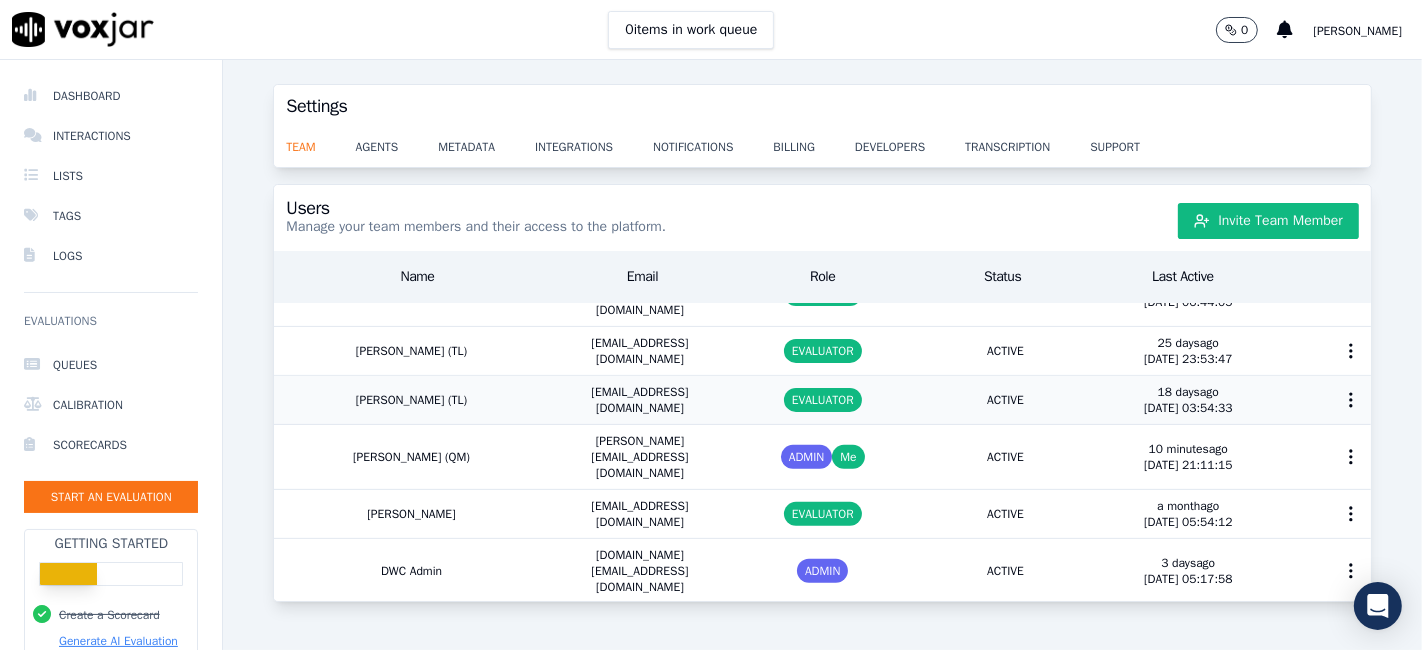 scroll, scrollTop: 677, scrollLeft: 0, axis: vertical 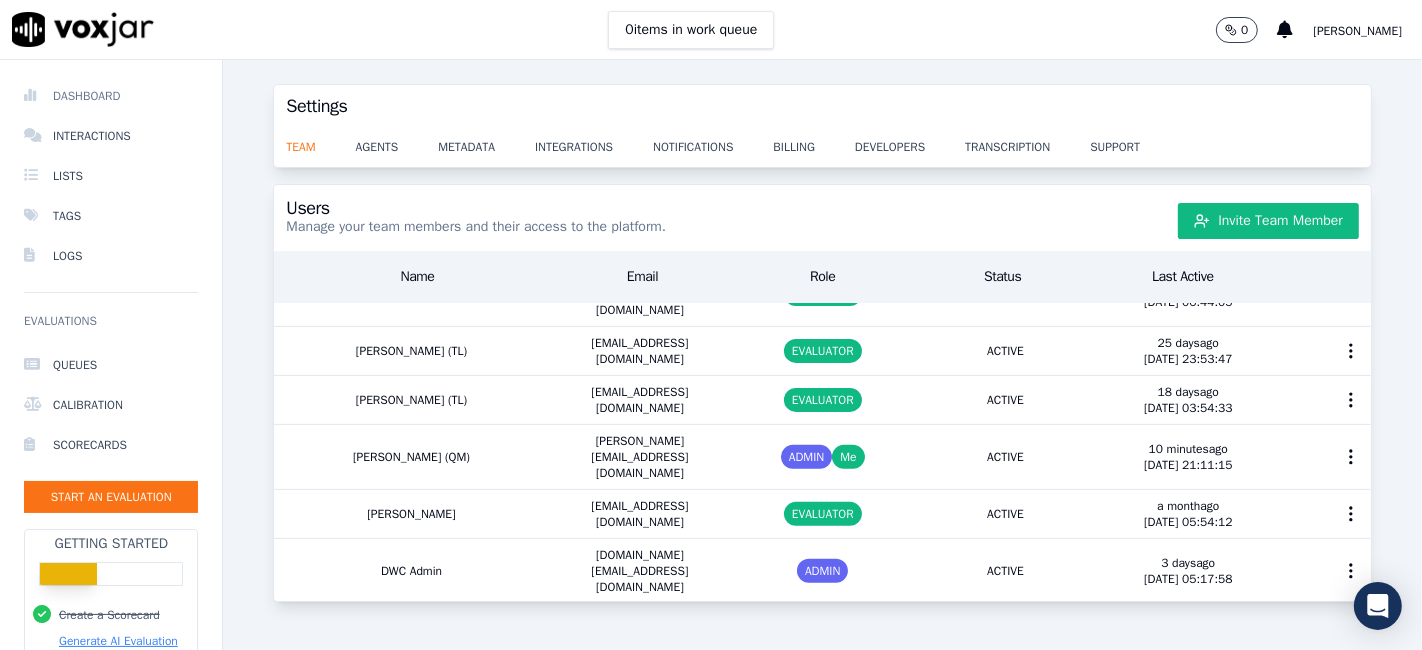 click on "Dashboard" at bounding box center (111, 96) 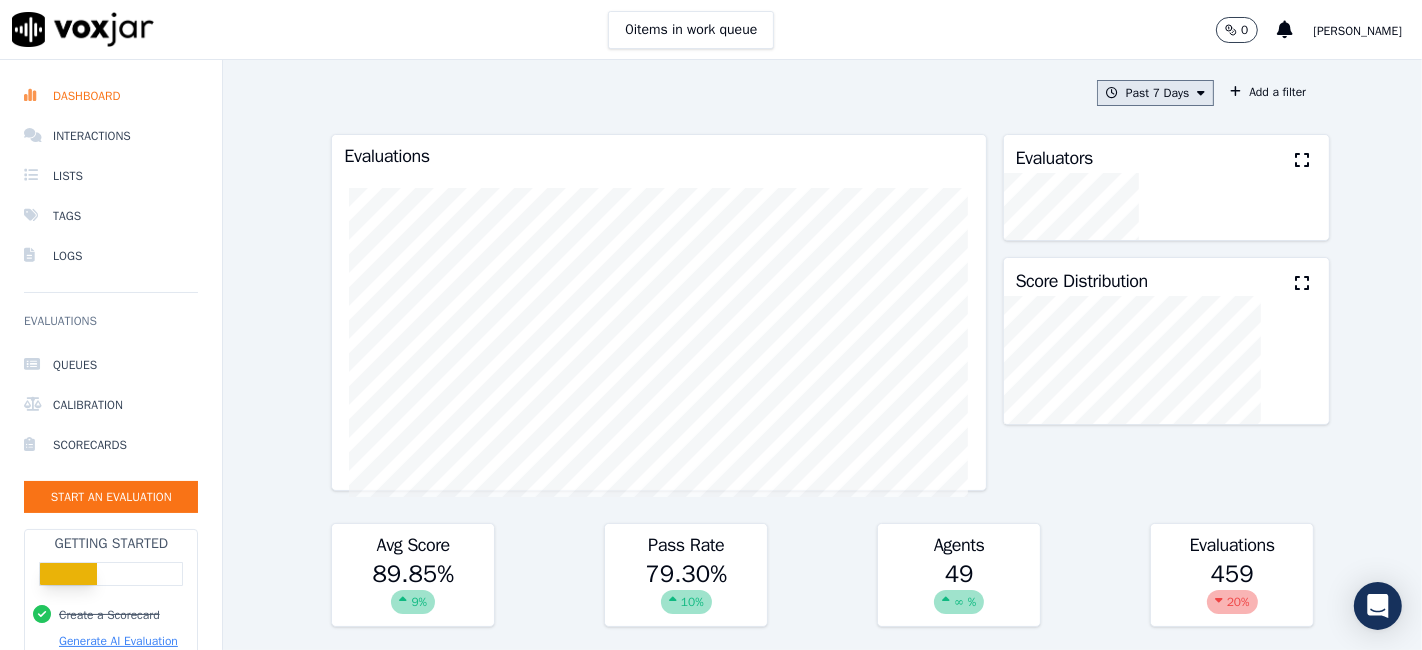click on "Past 7 Days" at bounding box center (1155, 93) 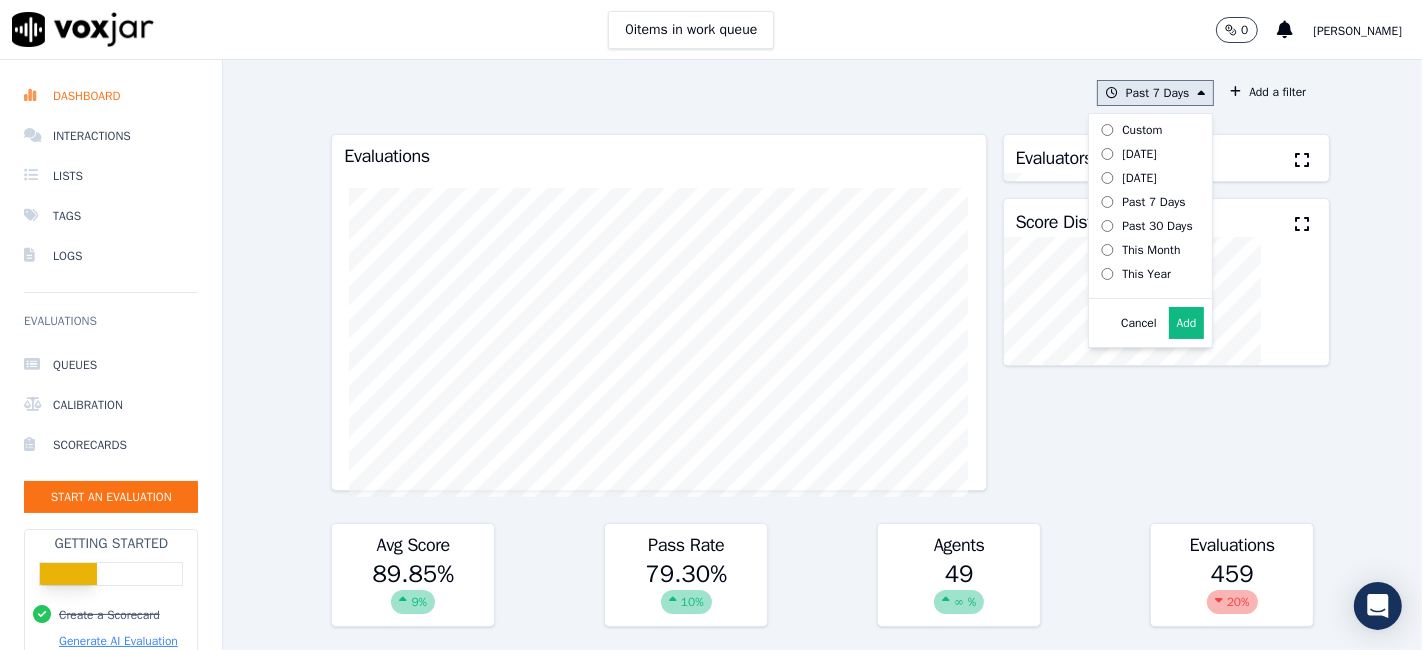 click on "Past 30 Days" at bounding box center (1157, 226) 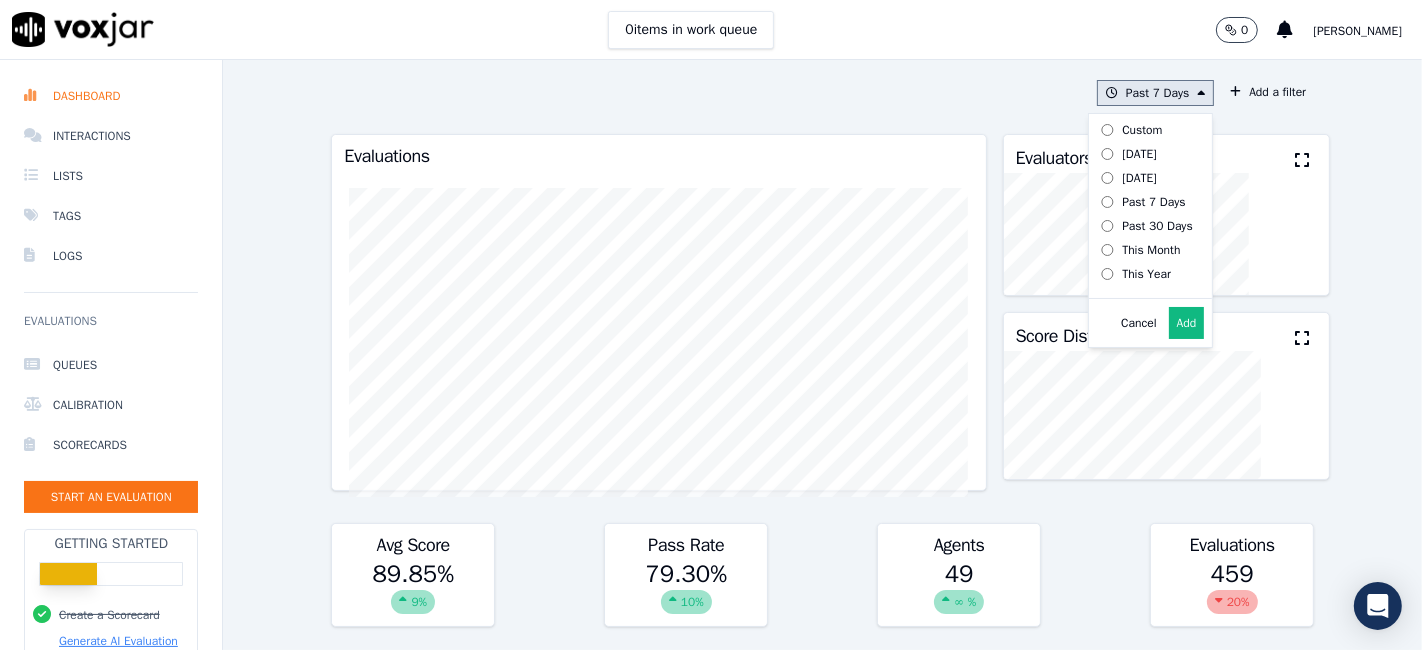 click on "Add" at bounding box center (1187, 323) 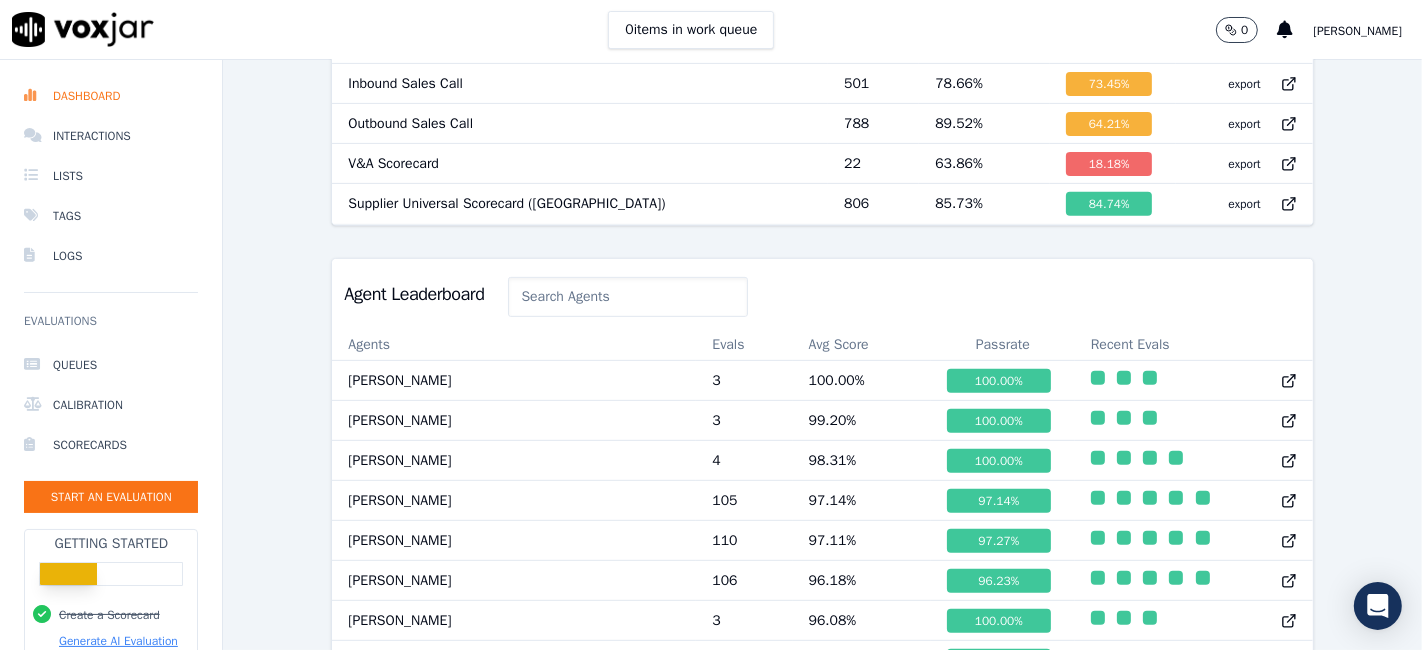 scroll, scrollTop: 781, scrollLeft: 0, axis: vertical 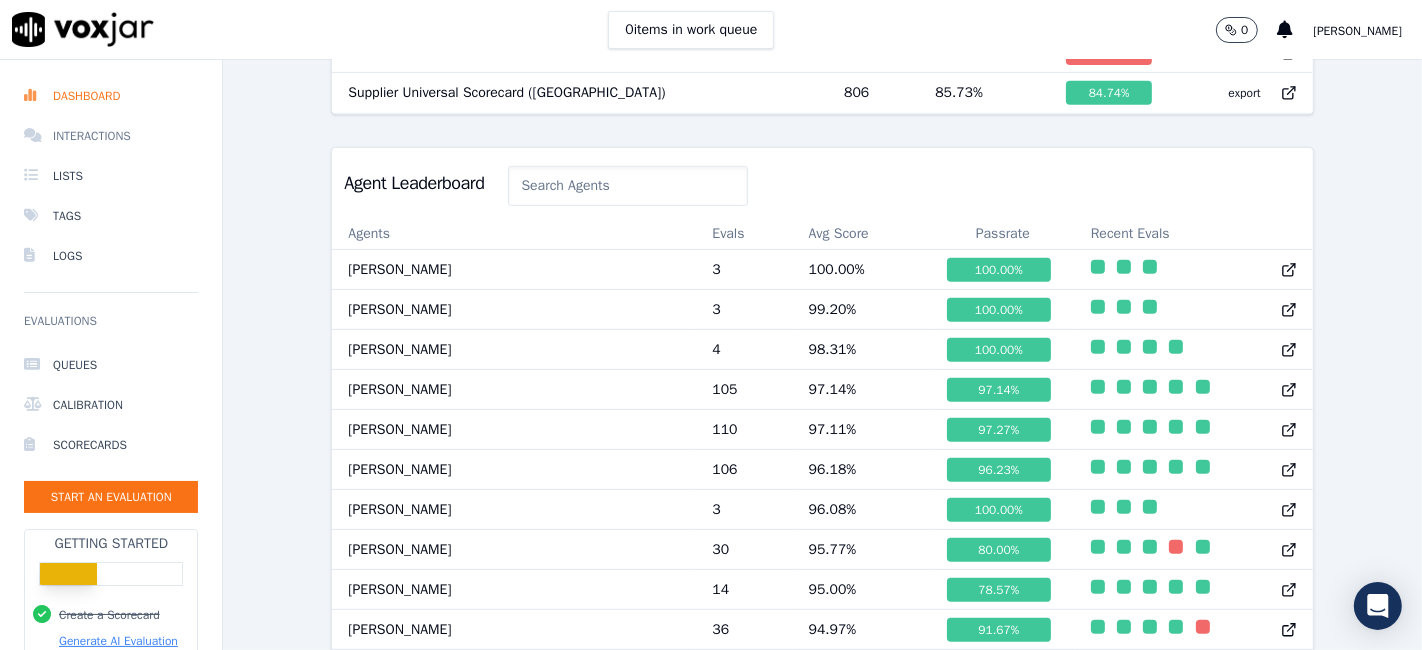 click on "Interactions" at bounding box center [111, 136] 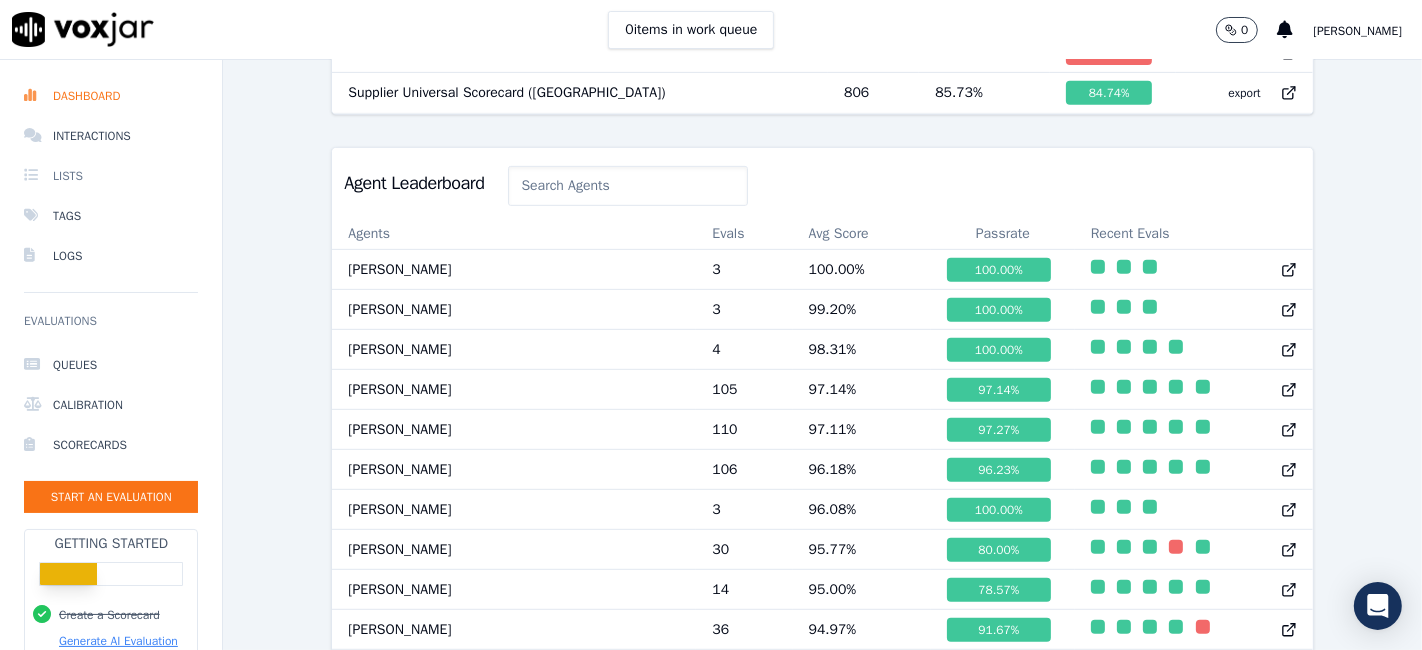 scroll, scrollTop: 0, scrollLeft: 0, axis: both 